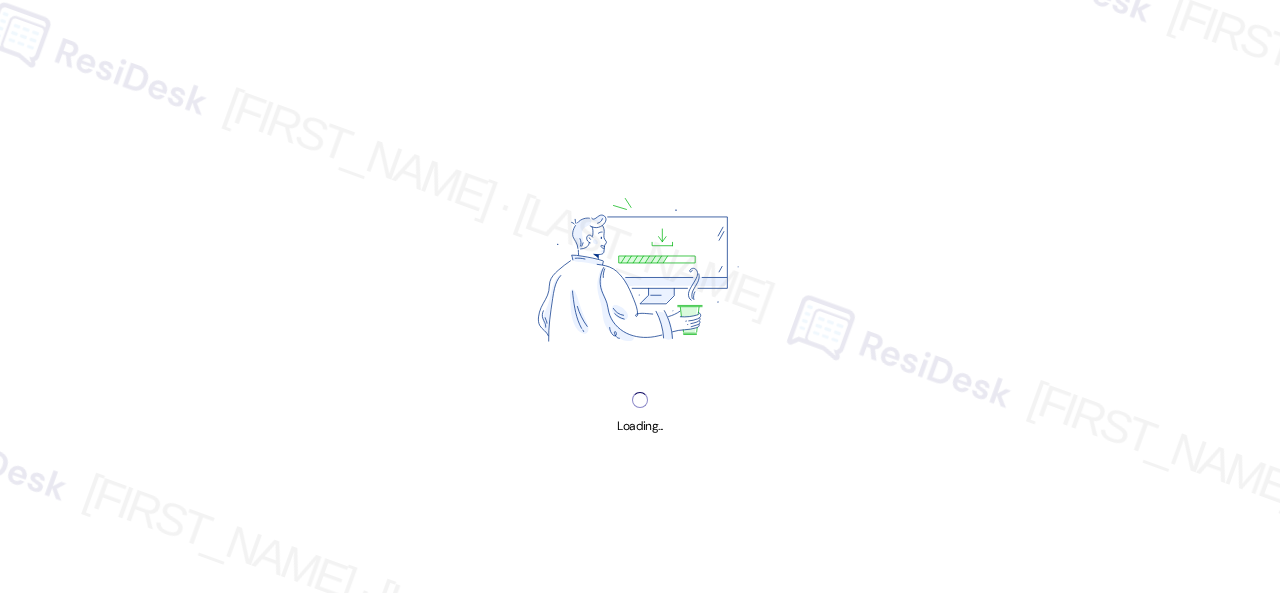 scroll, scrollTop: 0, scrollLeft: 0, axis: both 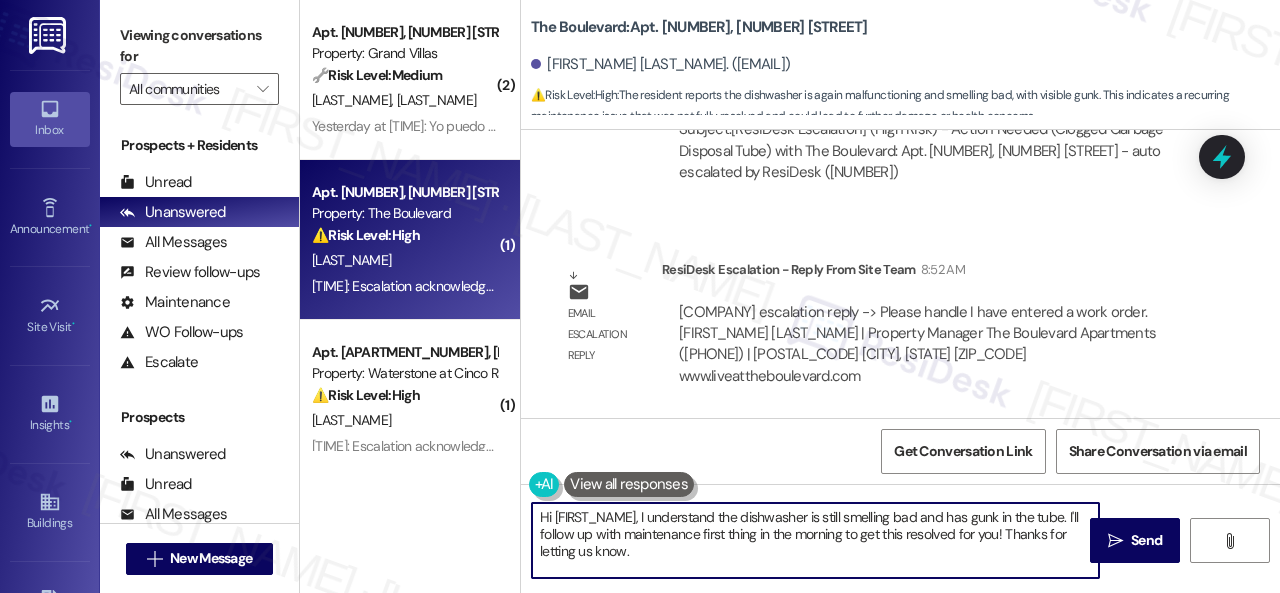 drag, startPoint x: 1068, startPoint y: 519, endPoint x: 1058, endPoint y: 581, distance: 62.801273 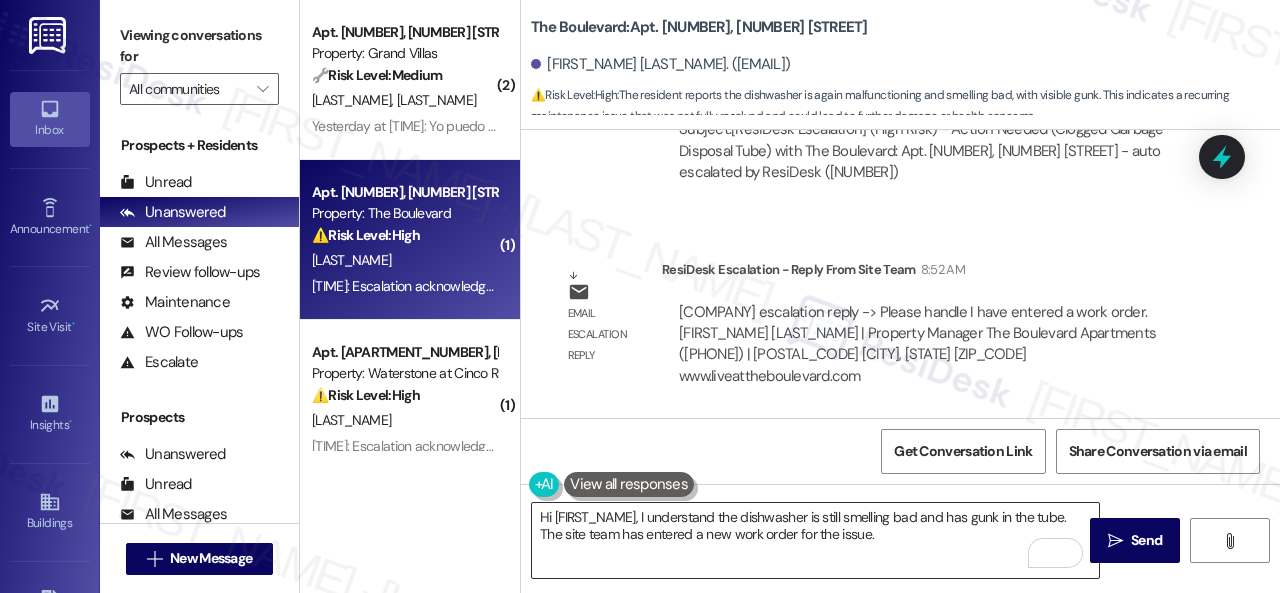 click on "Hi {{first_name}}, I understand the dishwasher is still smelling bad and has gunk in the tube. The site team has entered a new work order for the issue." at bounding box center [815, 540] 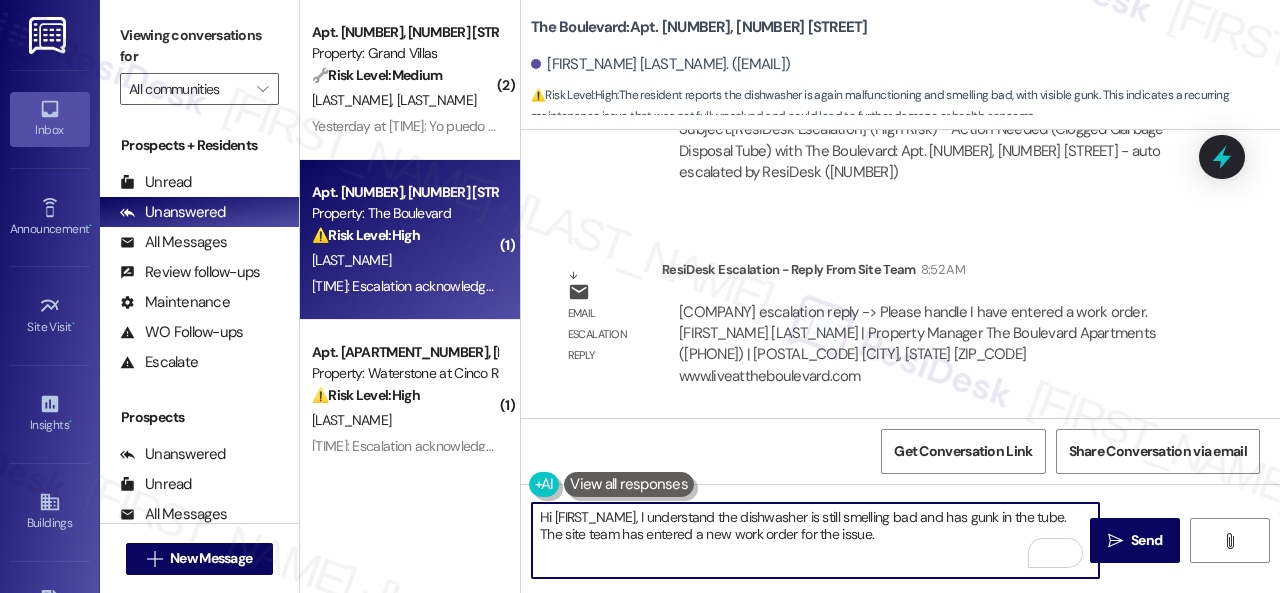 paste on "Please let me know if you have an update or need anything else." 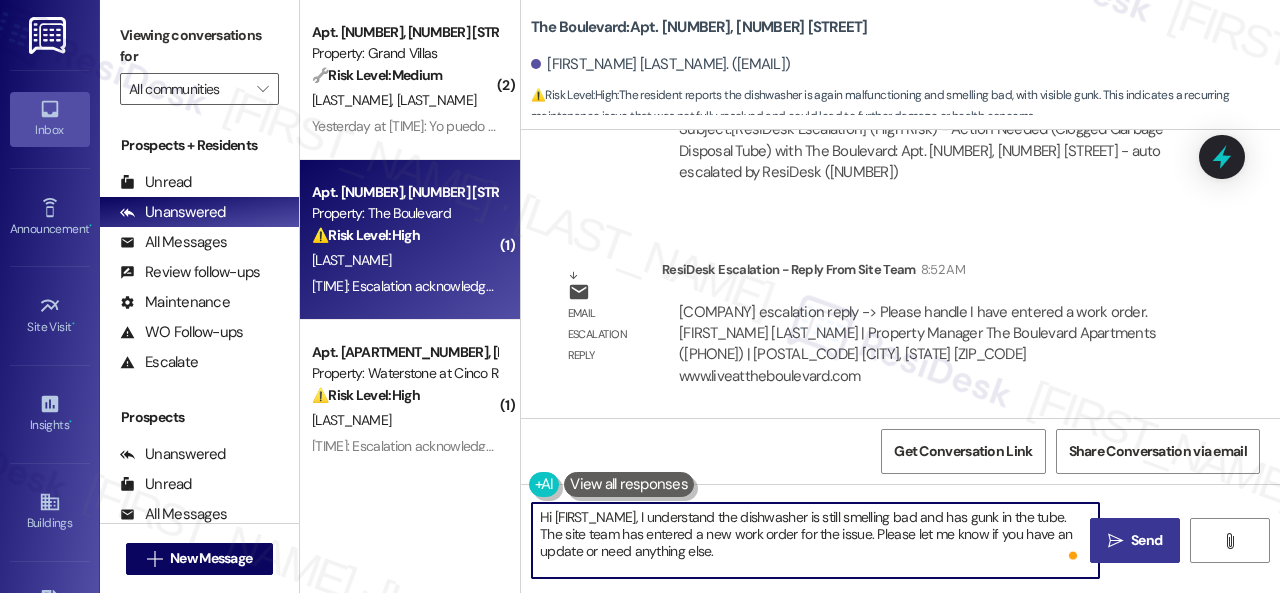 type on "Hi {{first_name}}, I understand the dishwasher is still smelling bad and has gunk in the tube. The site team has entered a new work order for the issue. Please let me know if you have an update or need anything else." 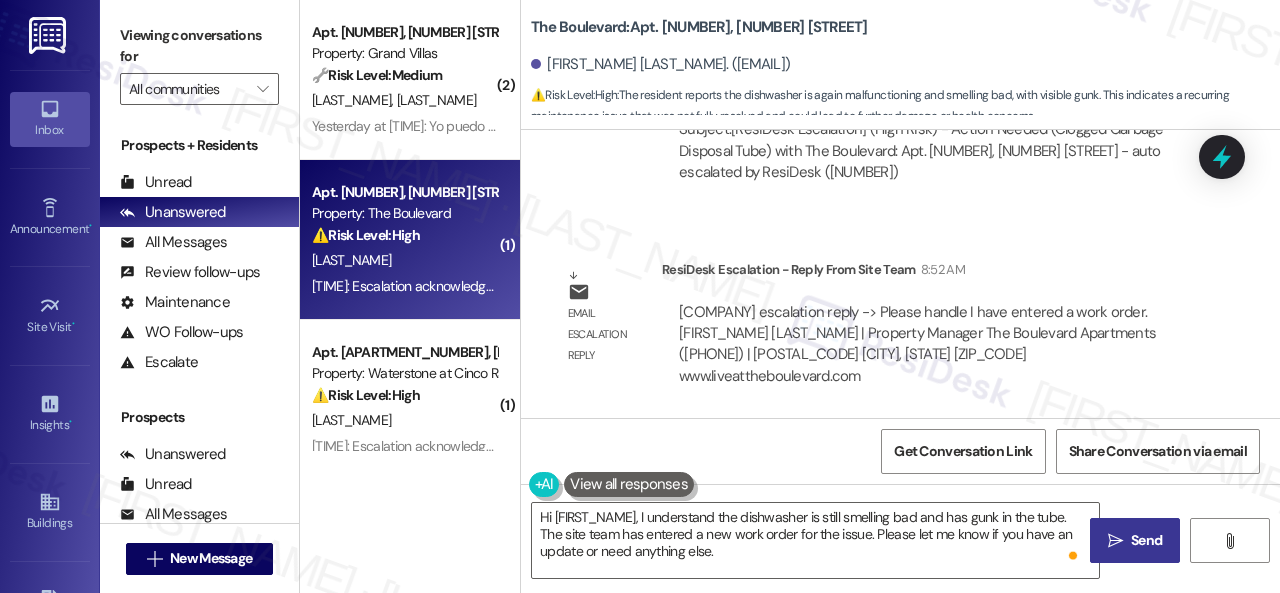 click on "Send" at bounding box center (1146, 540) 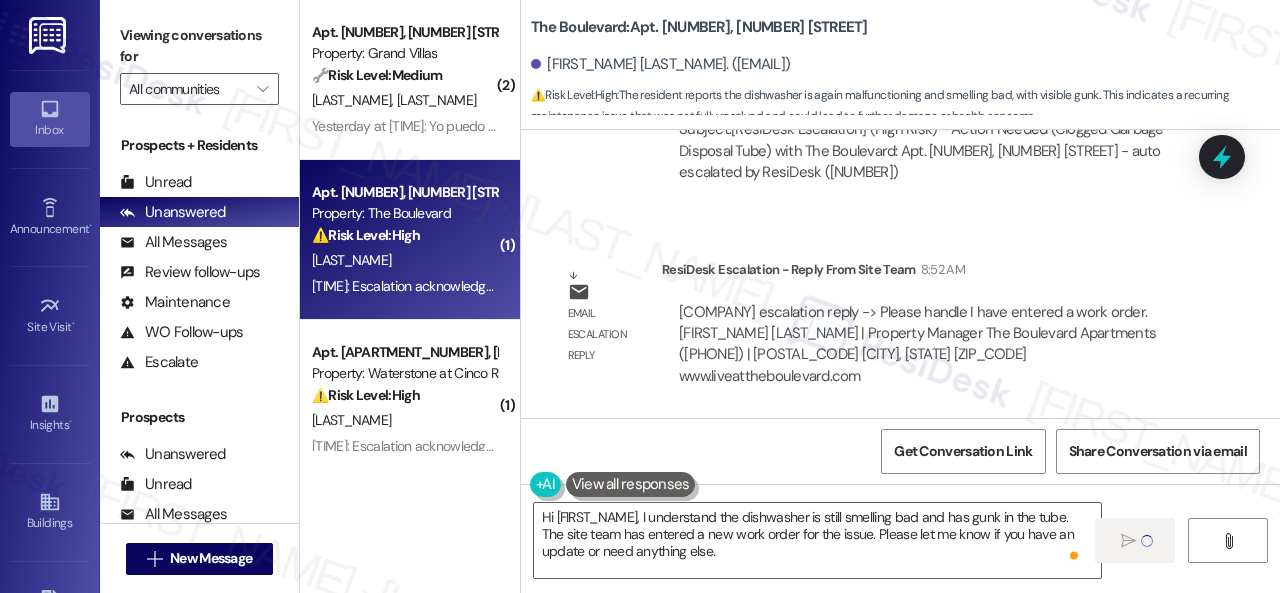 type 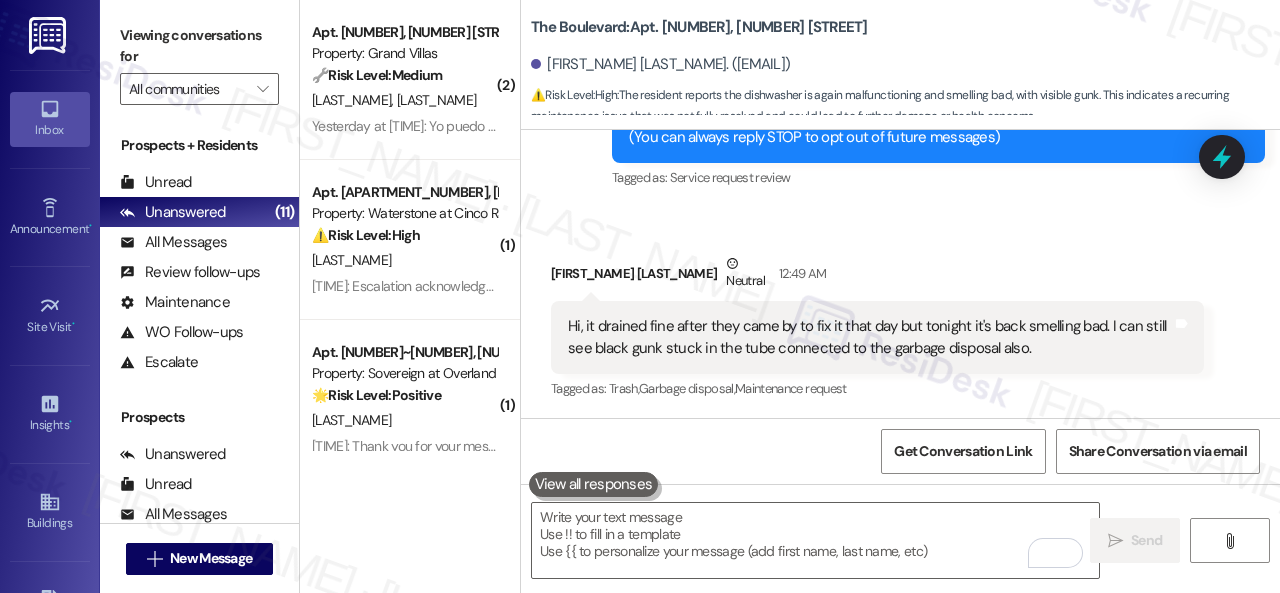 scroll, scrollTop: 1294, scrollLeft: 0, axis: vertical 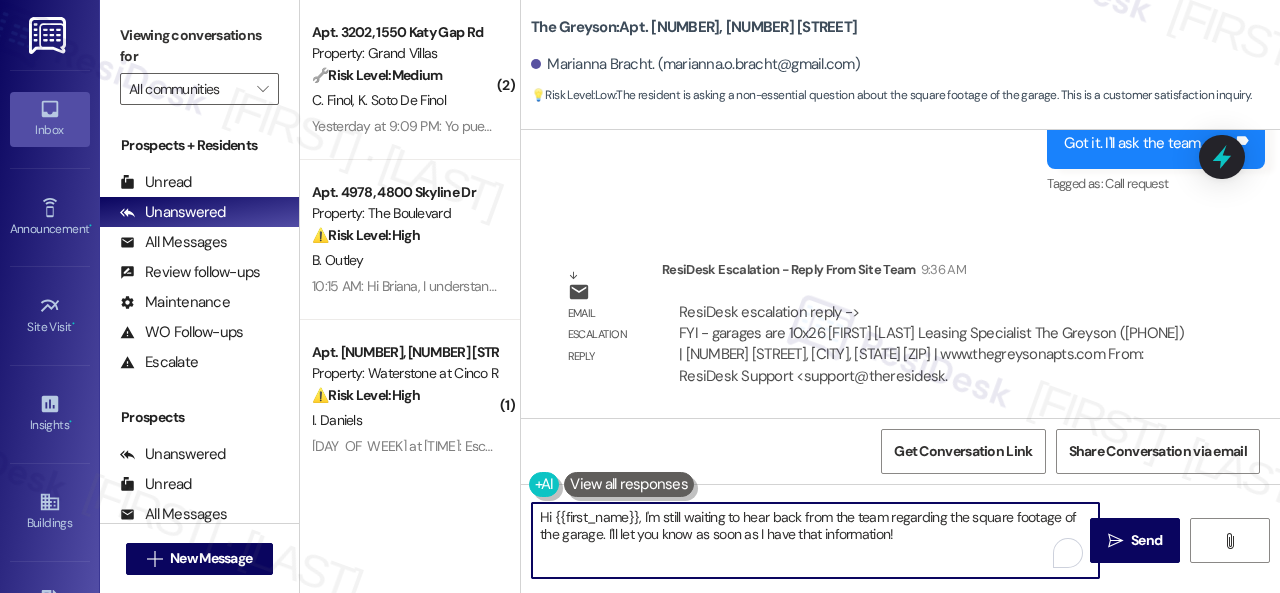 drag, startPoint x: 644, startPoint y: 521, endPoint x: 975, endPoint y: 546, distance: 331.94278 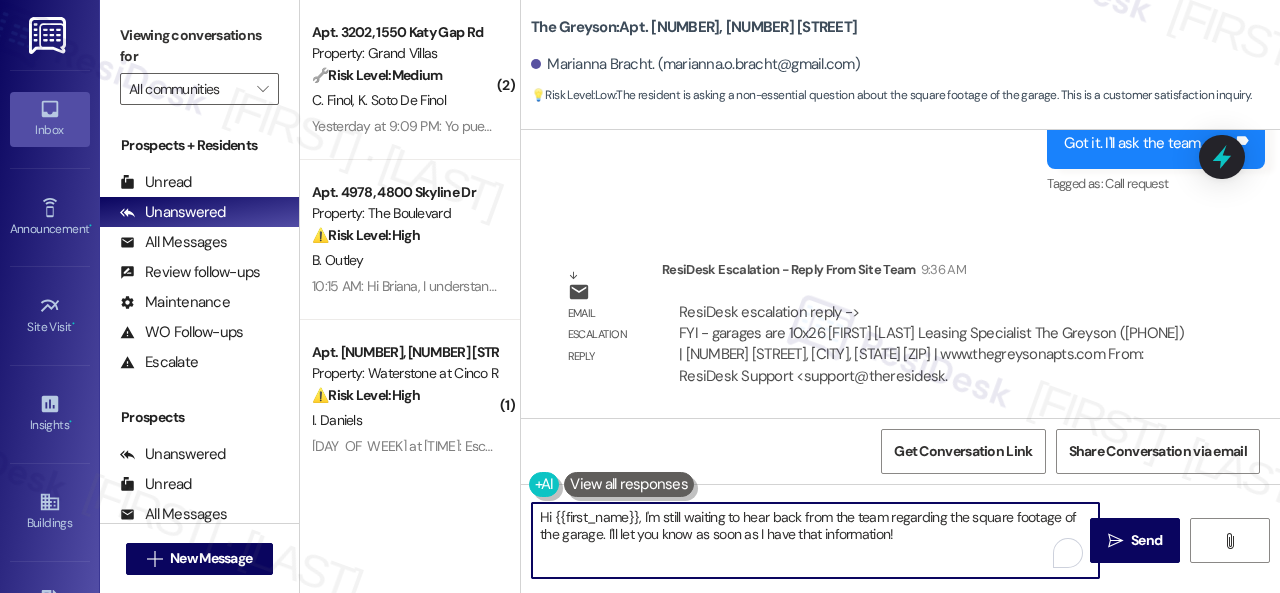 click on "Hi {{first_name}}, I'm still waiting to hear back from the team regarding the square footage of the garage. I'll let you know as soon as I have that information!" at bounding box center (815, 540) 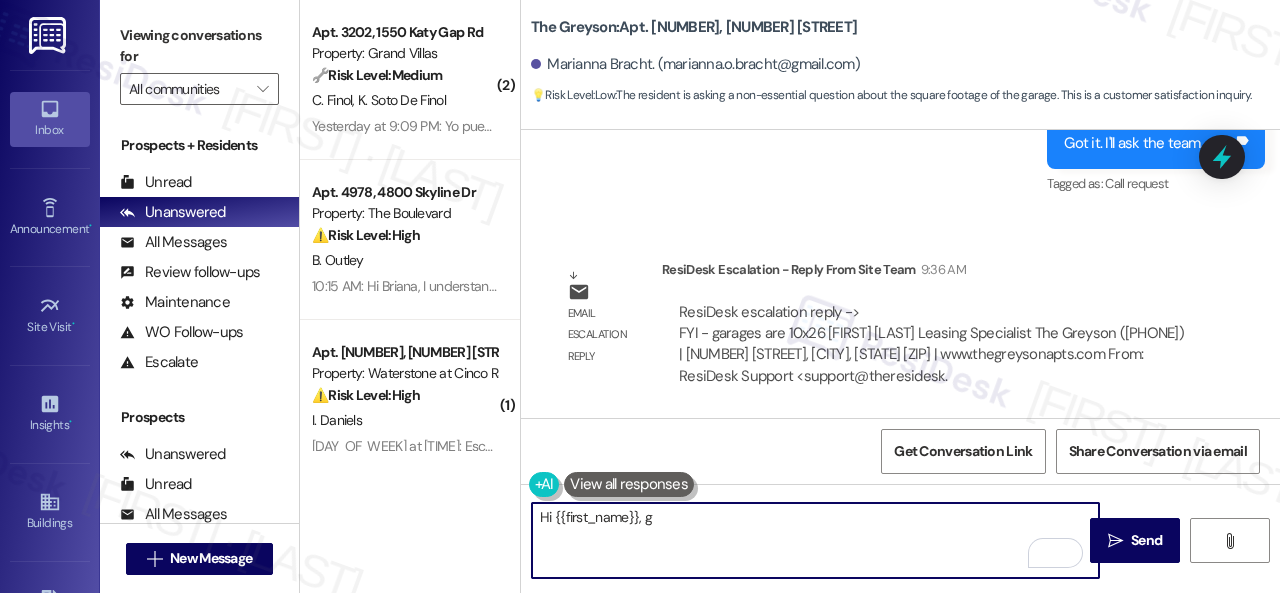 paste on "arages are 10x26" 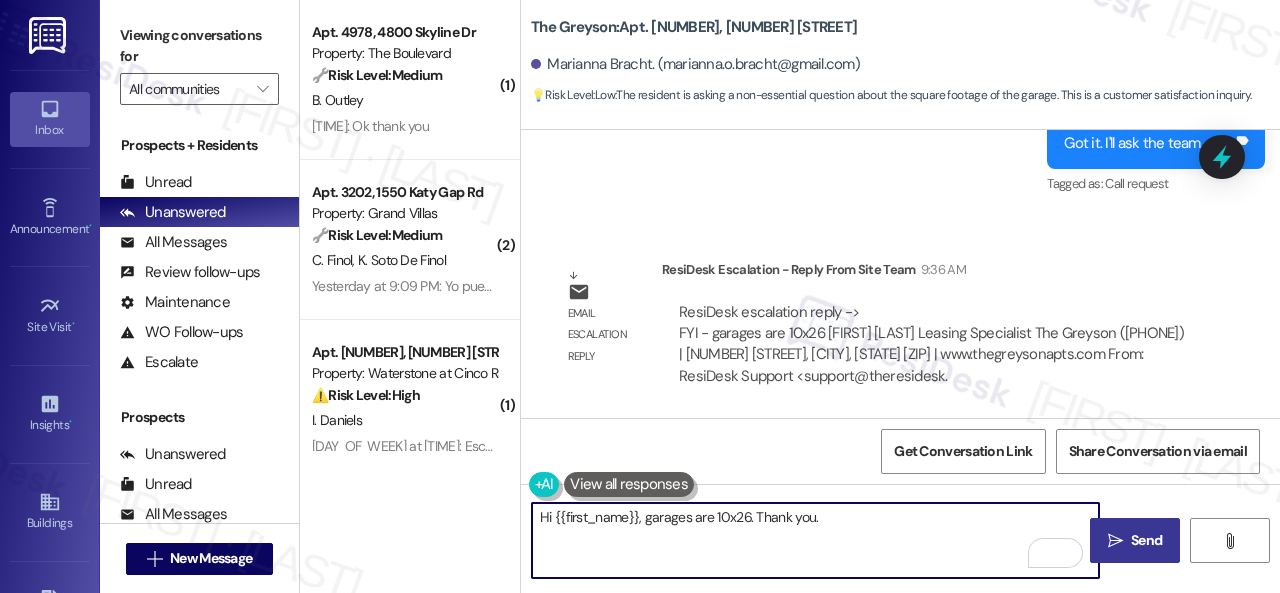 type on "Hi {{first_name}}, garages are 10x26. Thank you." 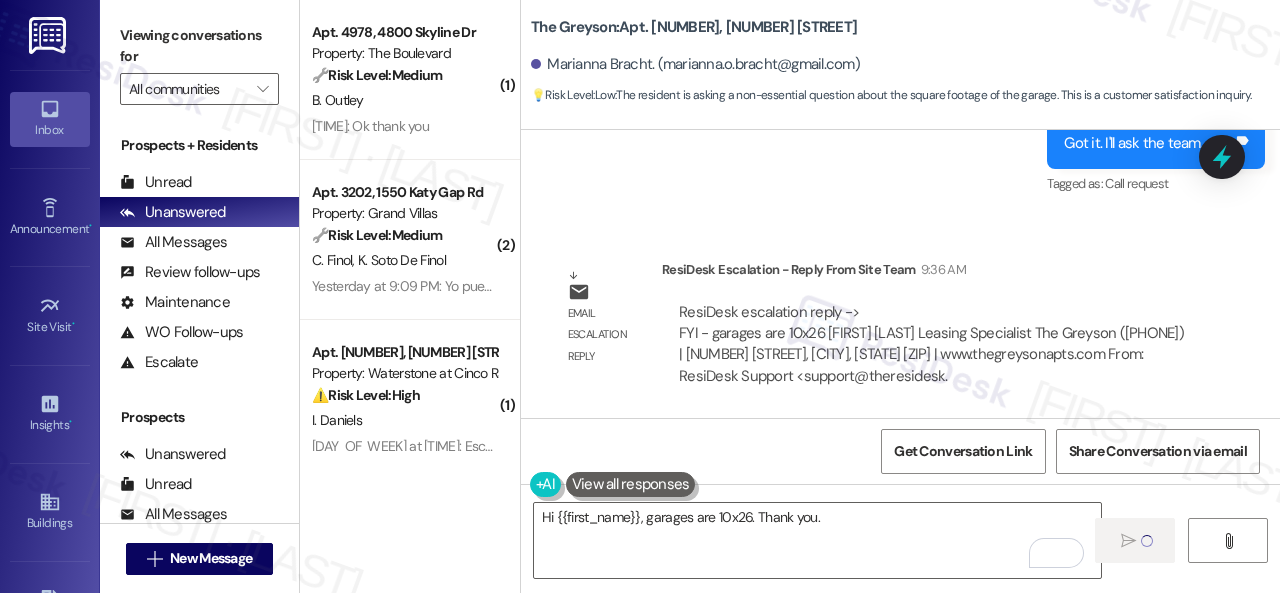 type 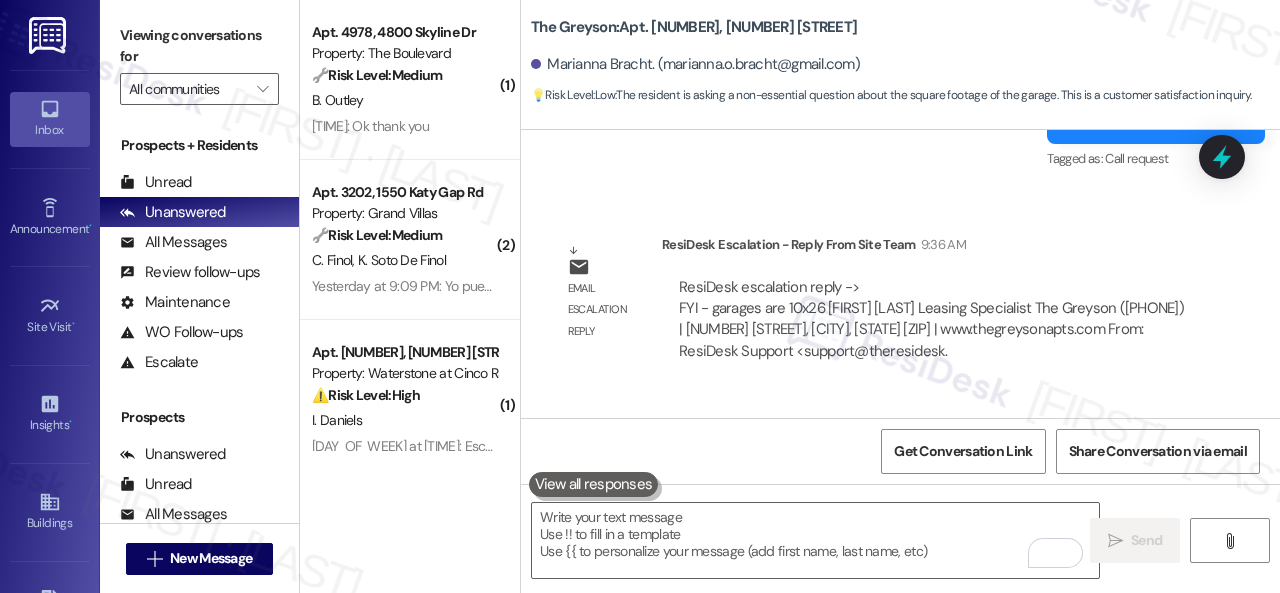 scroll, scrollTop: 20390, scrollLeft: 0, axis: vertical 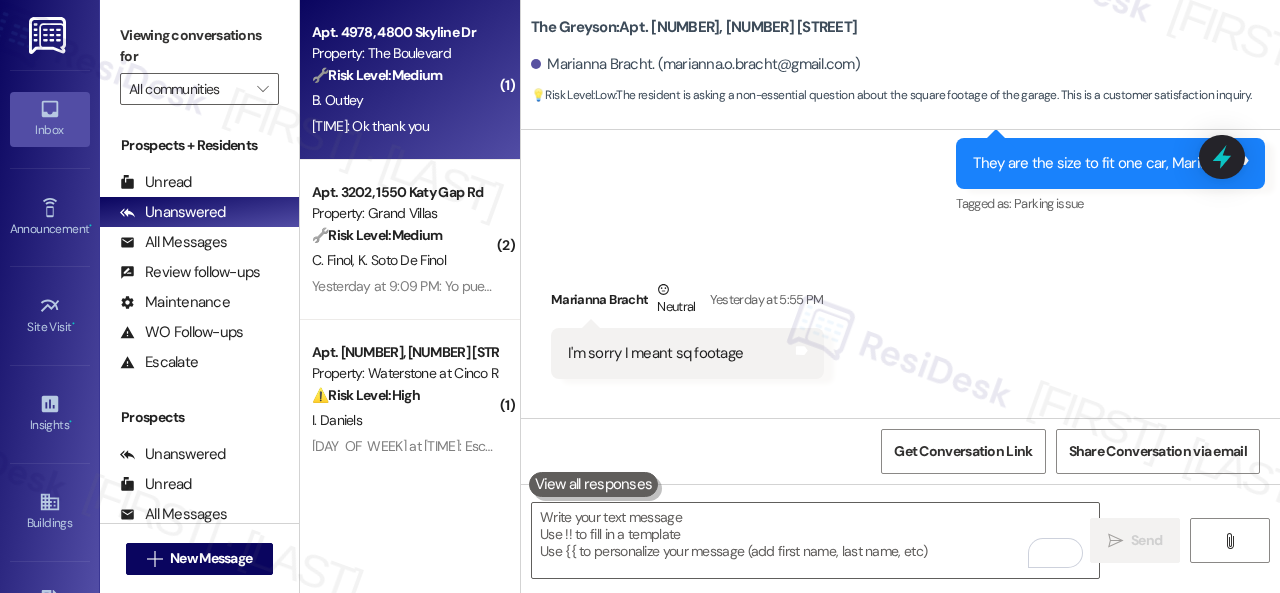 click on "[LAST_NAME]" at bounding box center (404, 100) 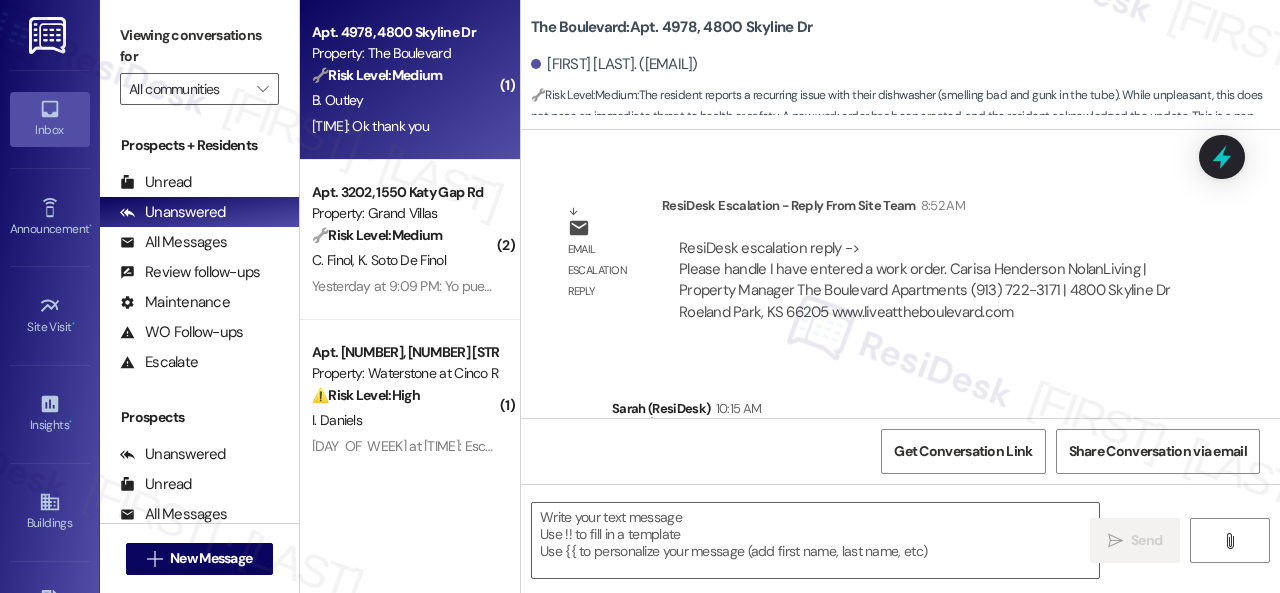 scroll, scrollTop: 1353, scrollLeft: 0, axis: vertical 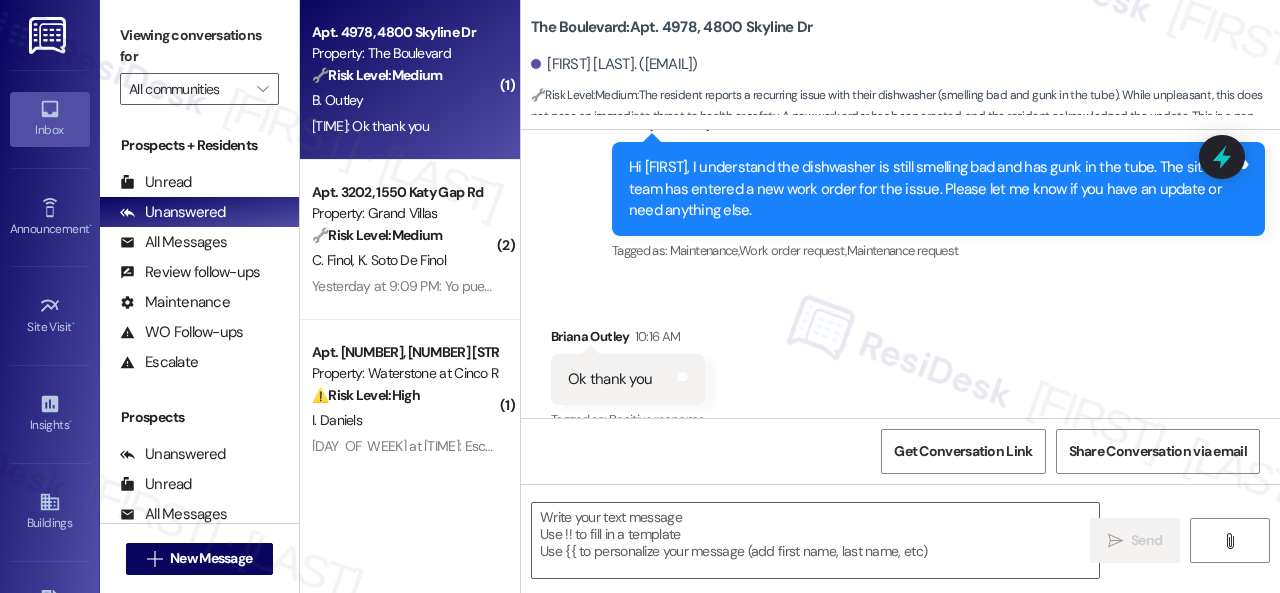 type on "Fetching suggested responses. Please feel free to read through the conversation in the meantime." 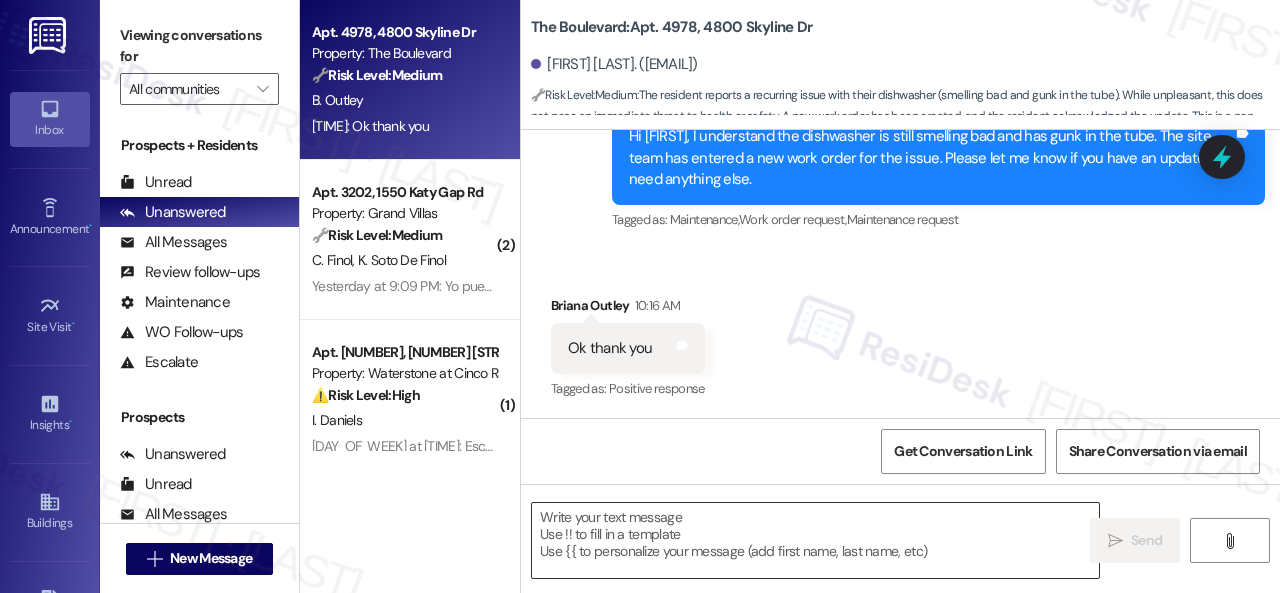 click at bounding box center (815, 540) 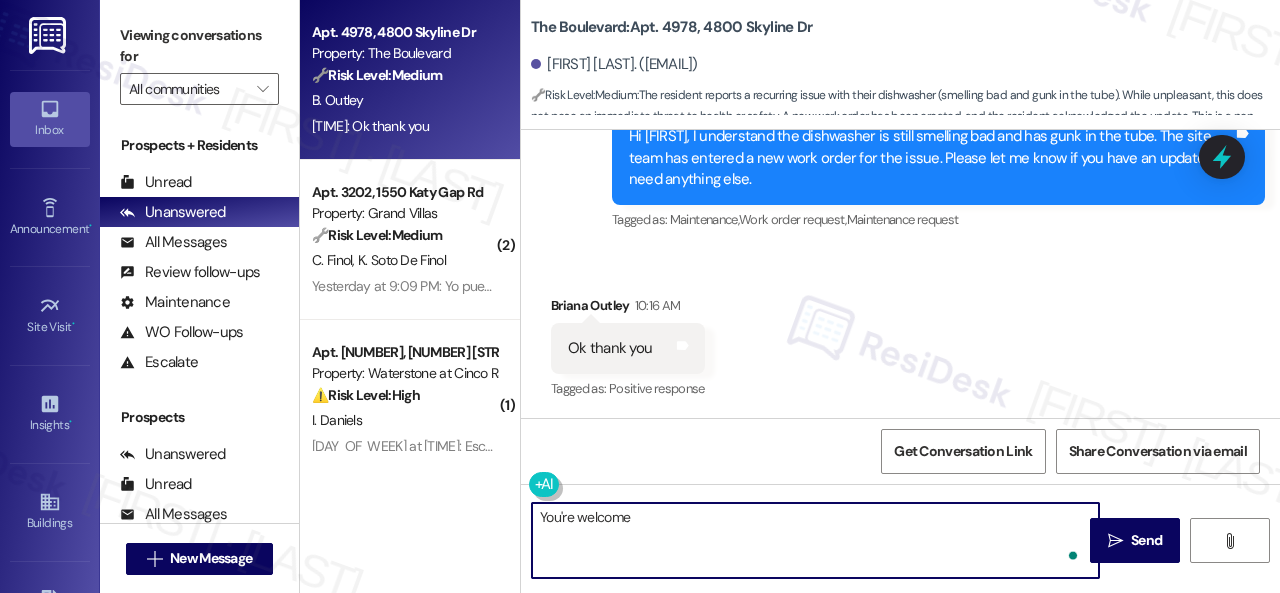 type on "You're welcome!" 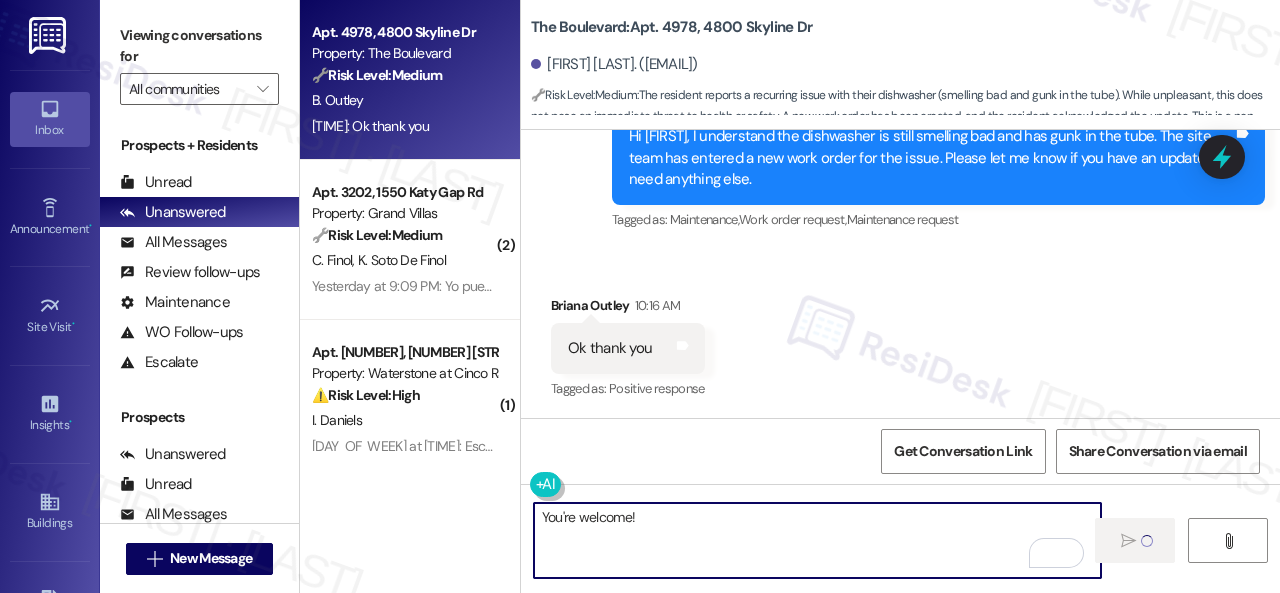 type 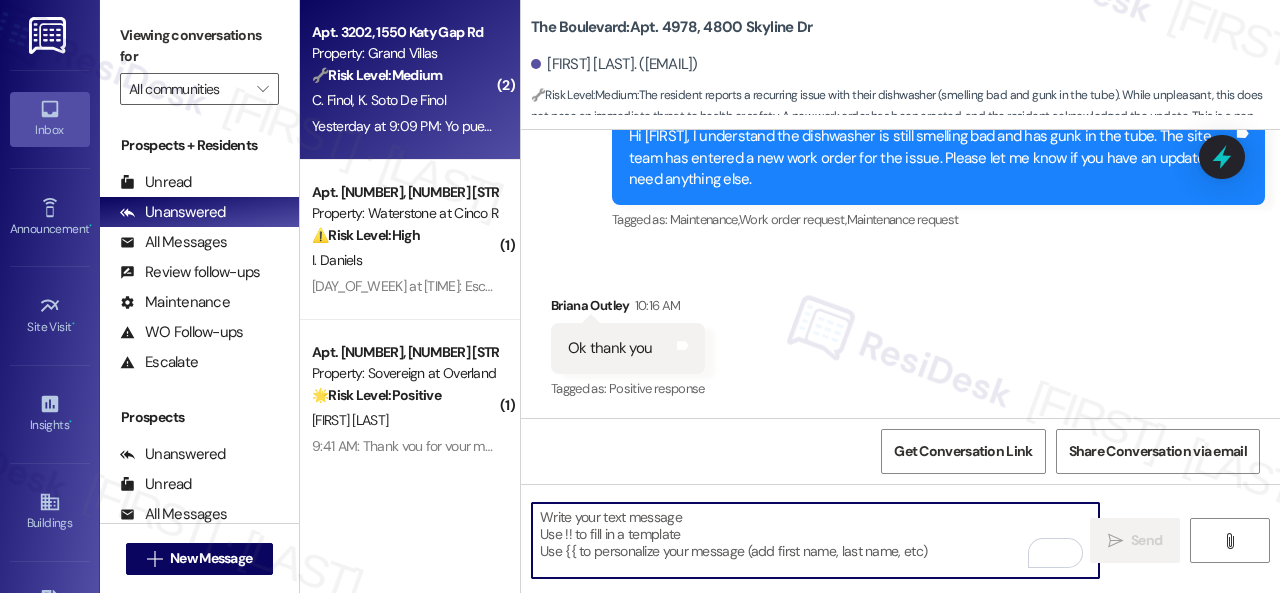 click on "Apt. 3202, 1550 Katy Gap Rd Property: Grand Villas 🔧  Risk Level:  Medium The resident is inquiring about making cash payments at the office. This is a routine payment inquiry and does not indicate any urgency or financial distress. C. Finol K. Soto De Finol Yesterday at 9:09 PM: Yo puedo hacer pagos en cash en la oficina?  Yesterday at 9:09 PM: Yo puedo hacer pagos en cash en la oficina?" at bounding box center [410, 80] 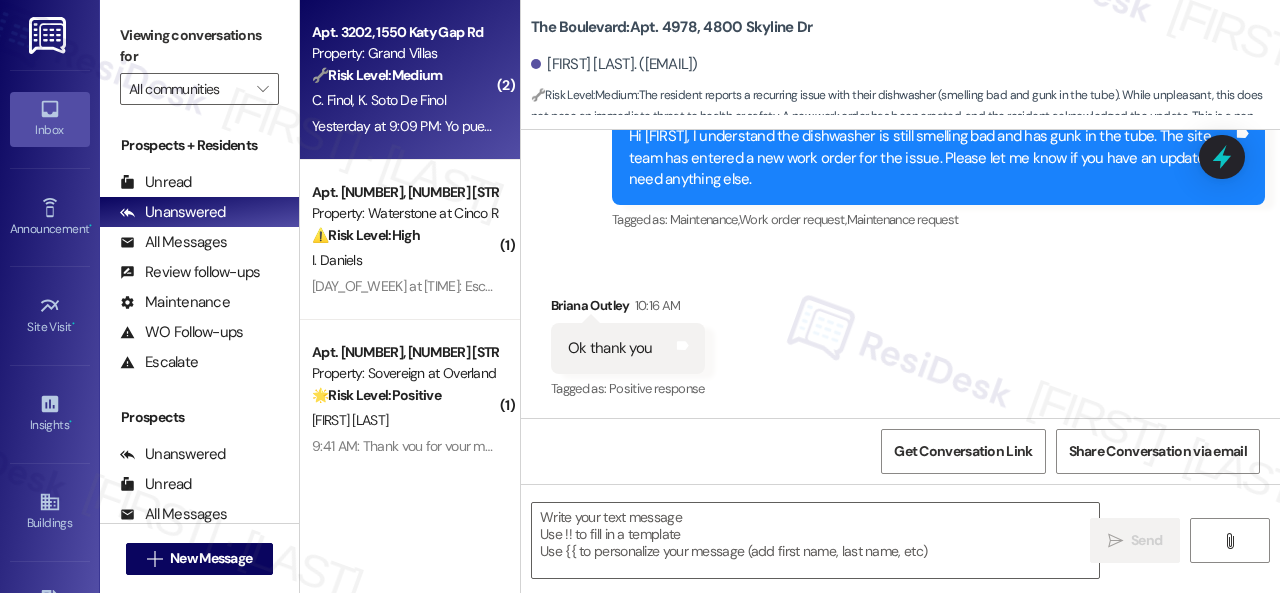 type on "Fetching suggested responses. Please feel free to read through the conversation in the meantime." 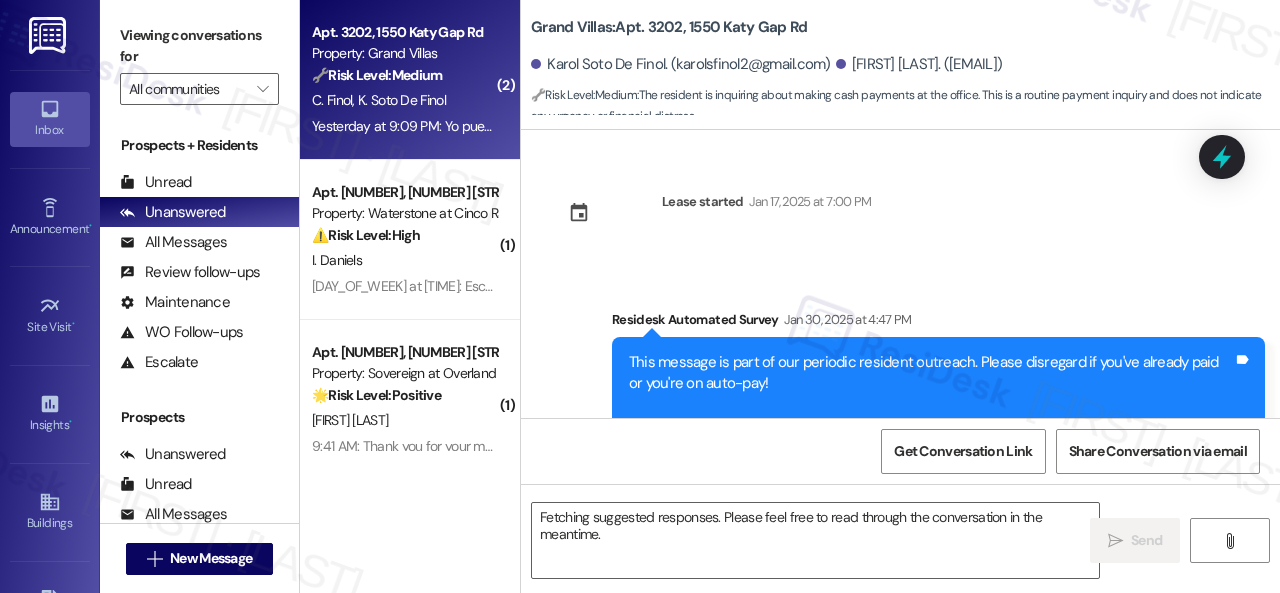 scroll, scrollTop: 9405, scrollLeft: 0, axis: vertical 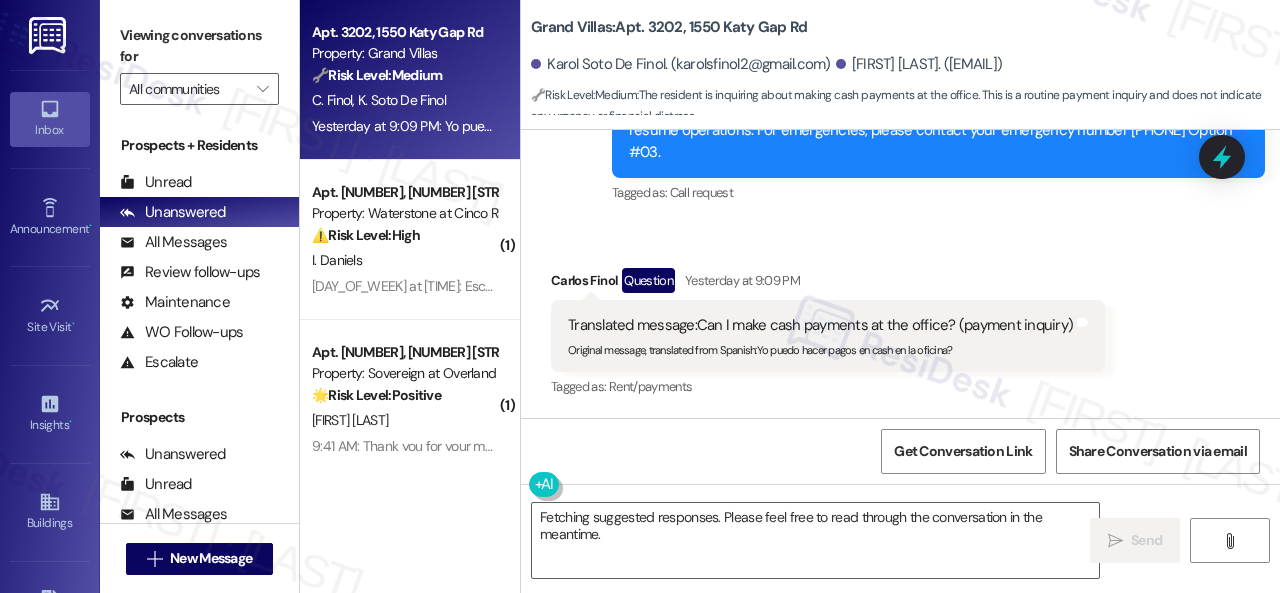 drag, startPoint x: 1011, startPoint y: 190, endPoint x: 1004, endPoint y: 213, distance: 24.04163 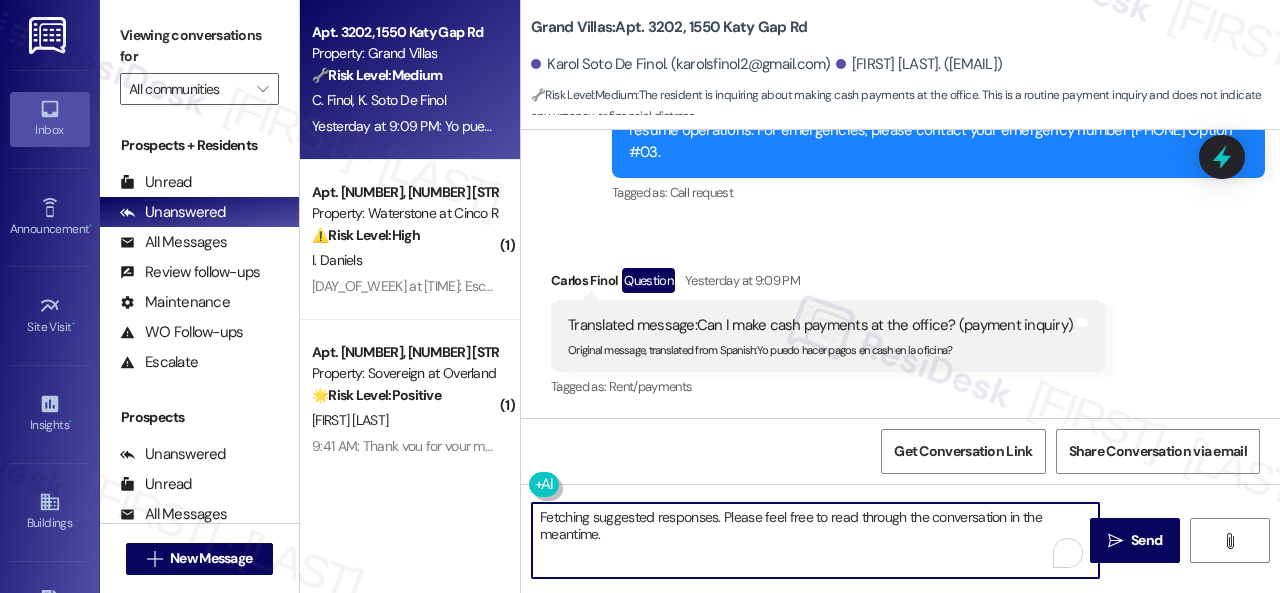 drag, startPoint x: 638, startPoint y: 541, endPoint x: 439, endPoint y: 487, distance: 206.1965 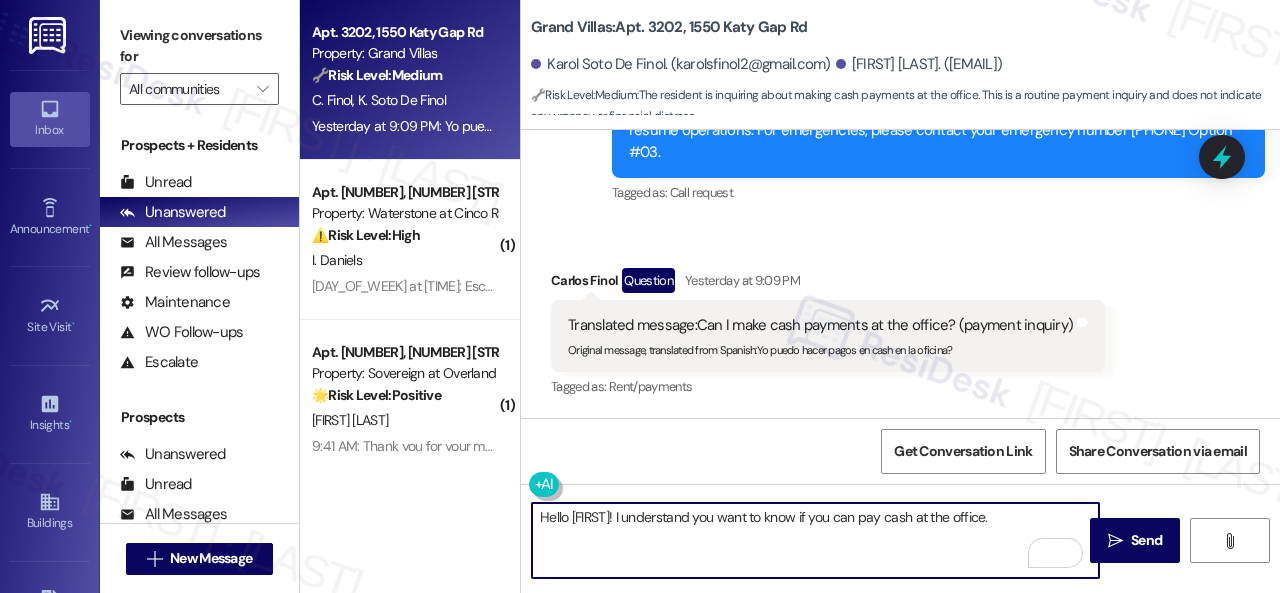 paste on "I will forward your inquiry to the site team and get back to you as soon as I receive a response. I appreciate your patience." 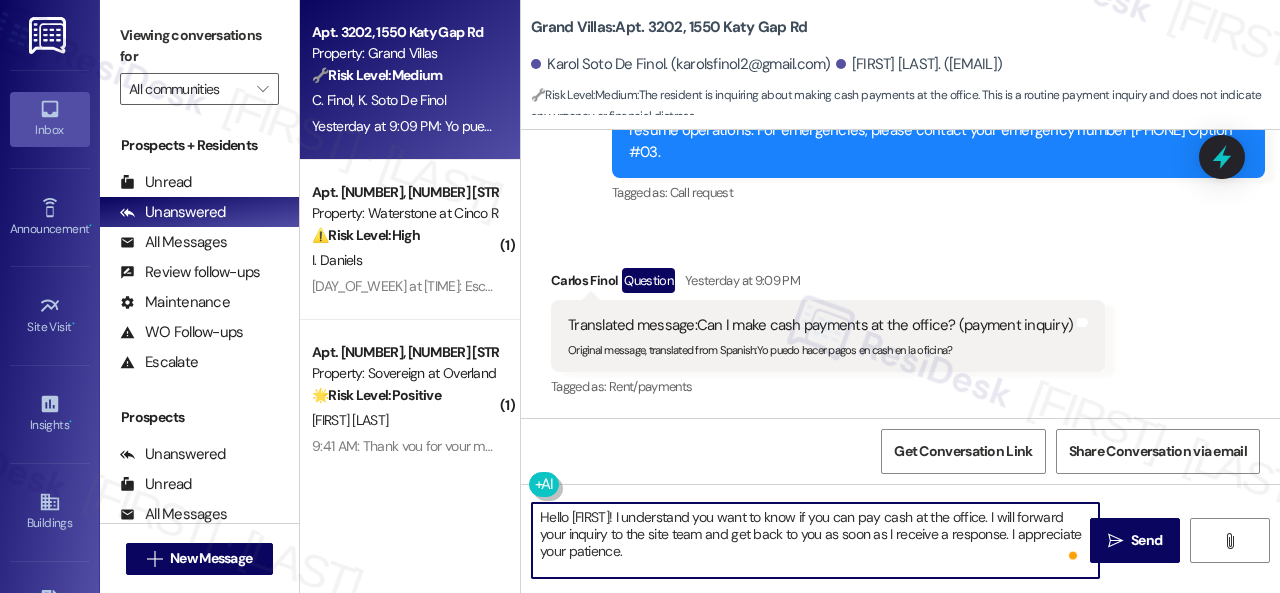 type on "Hello Carlos! I understand you want to know if you can pay cash at the office. I will forward your inquiry to the site team and get back to you as soon as I receive a response. I appreciate your patience." 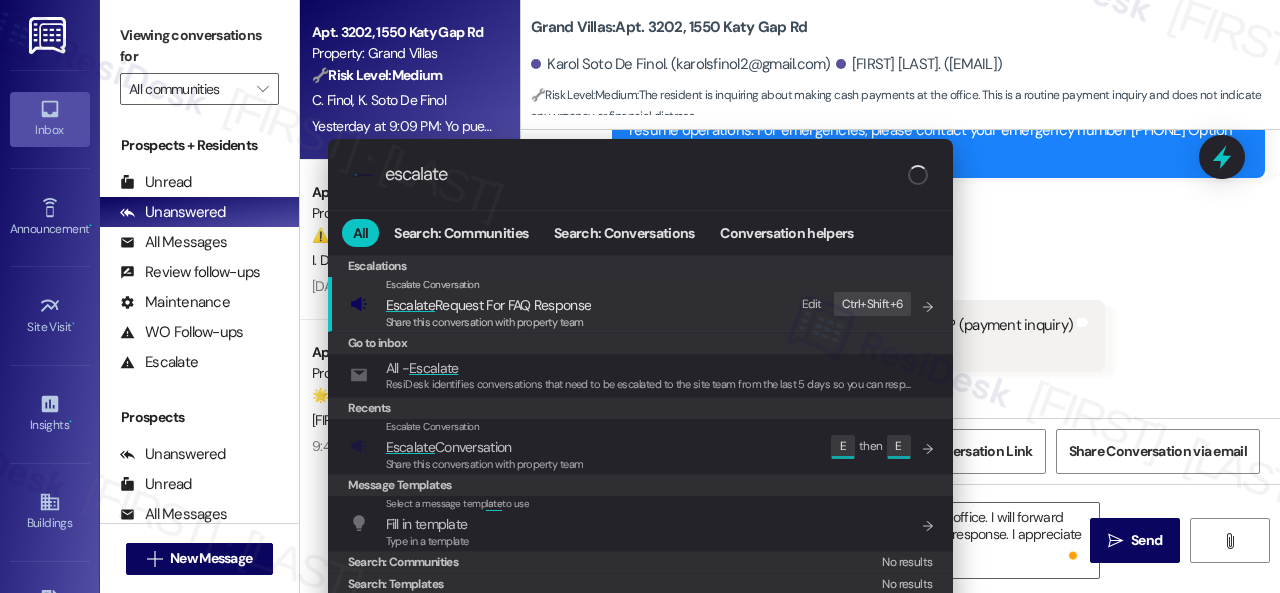click on "Edit" at bounding box center (812, 304) 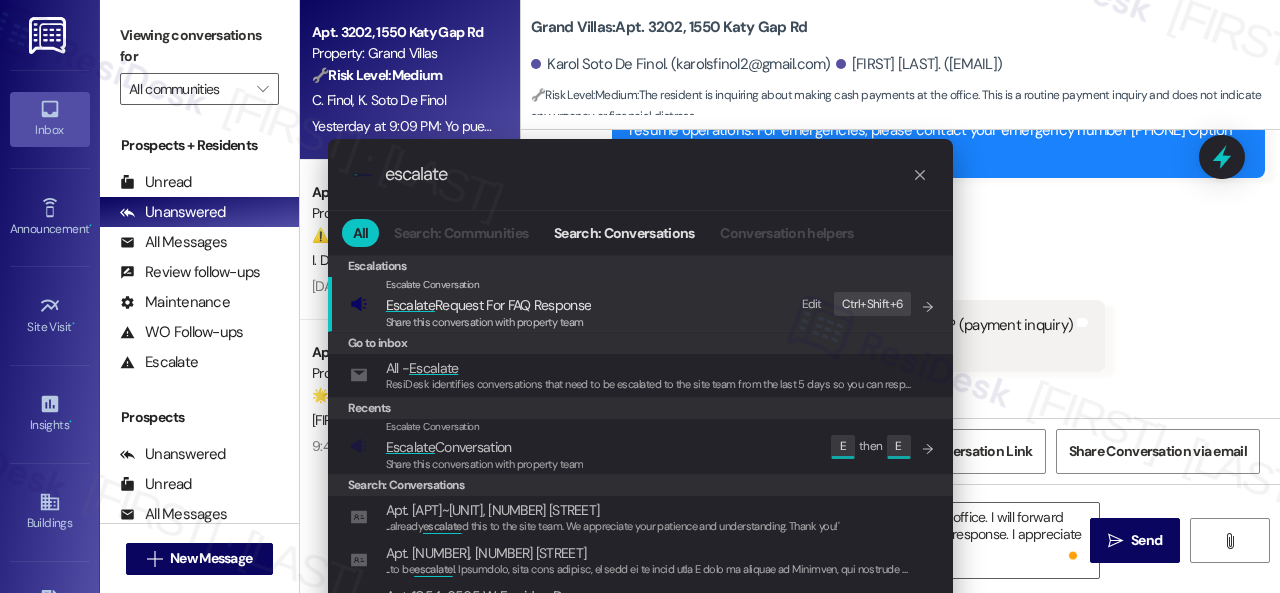 drag, startPoint x: 492, startPoint y: 179, endPoint x: 370, endPoint y: 175, distance: 122.06556 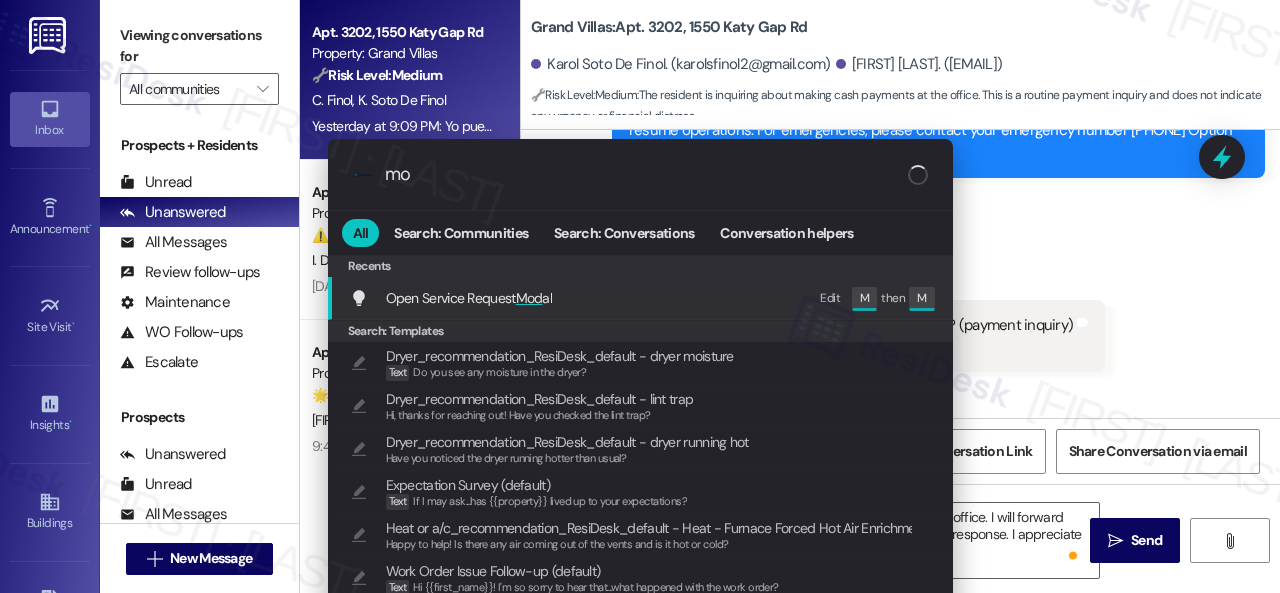 type on "m" 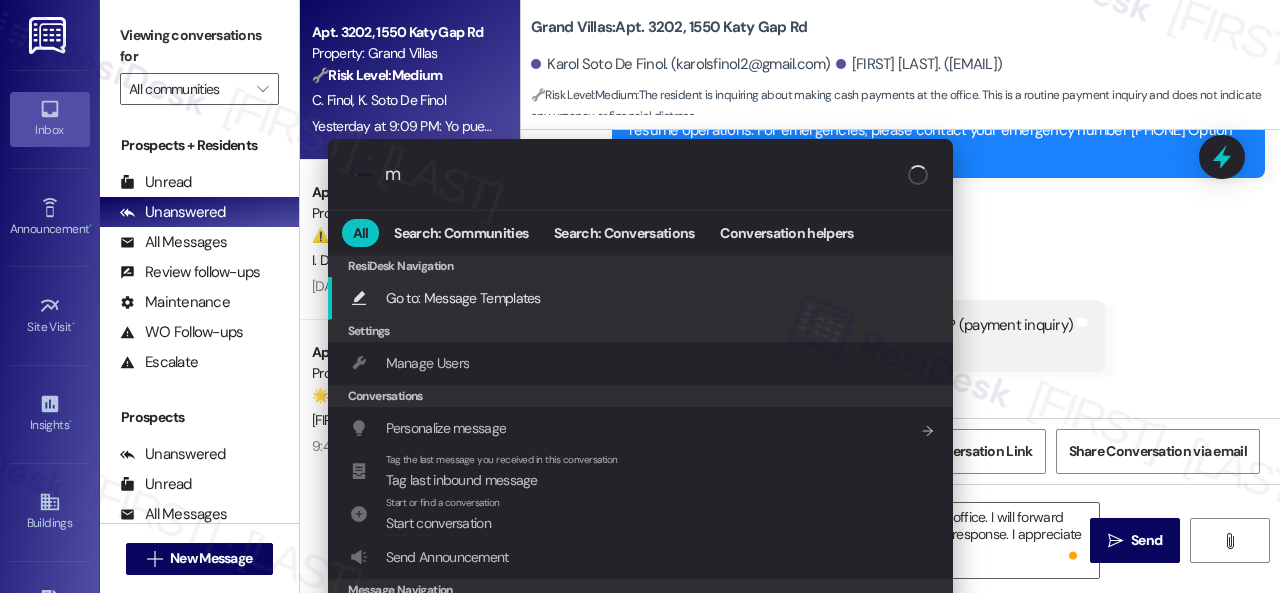 type 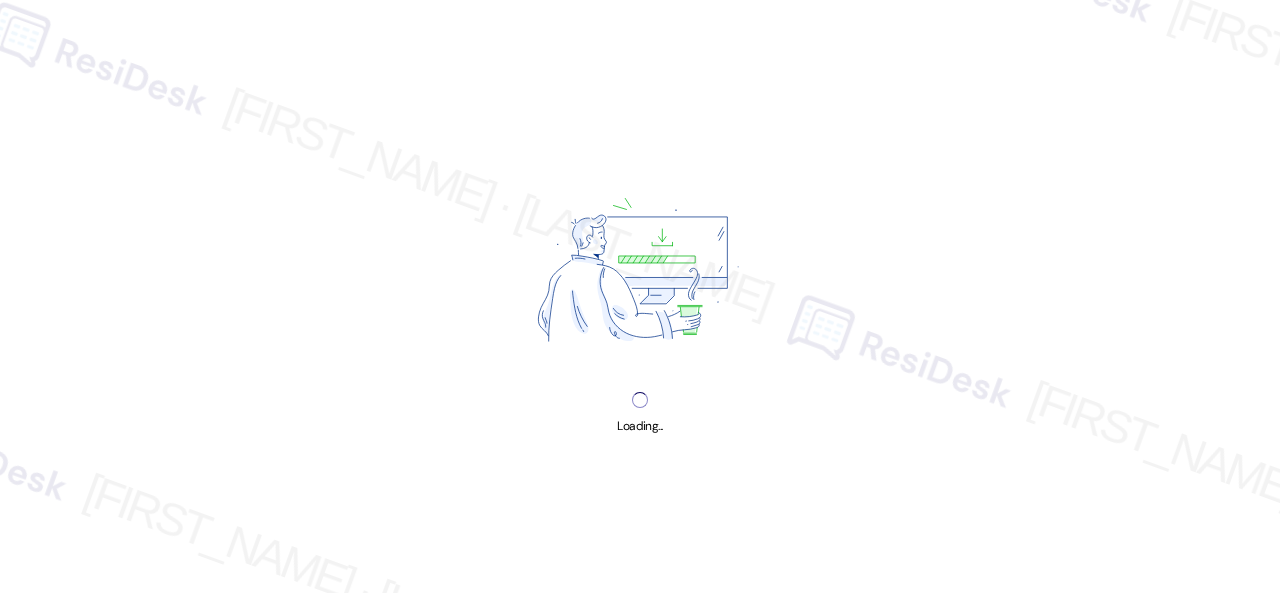 scroll, scrollTop: 0, scrollLeft: 0, axis: both 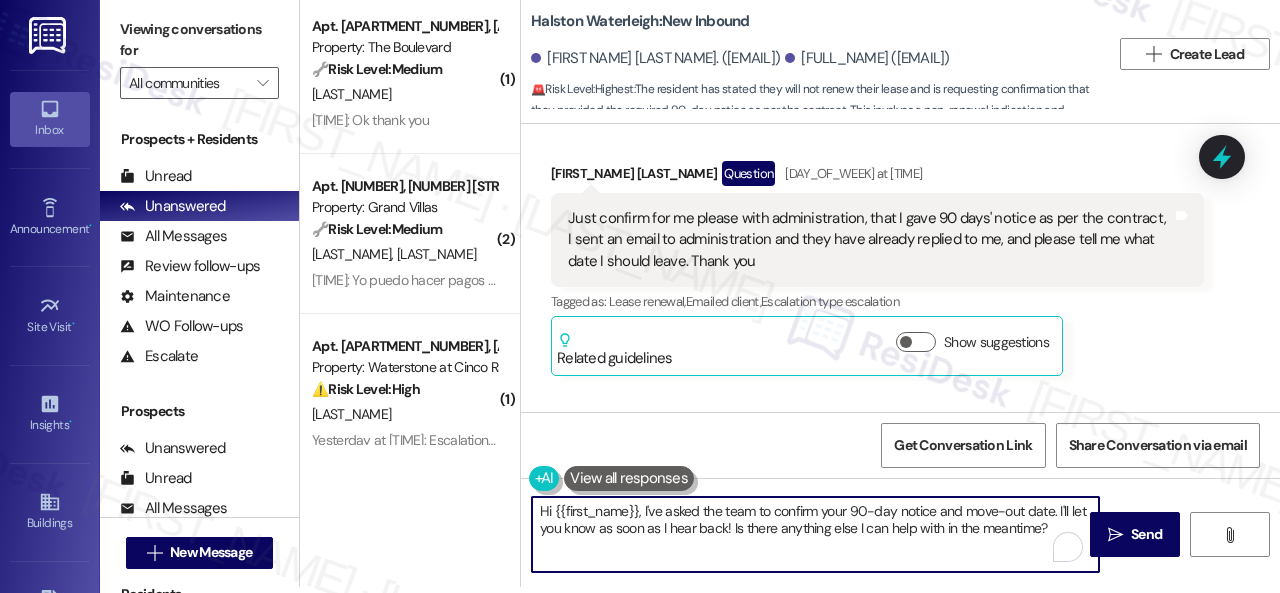 drag, startPoint x: 642, startPoint y: 516, endPoint x: 1109, endPoint y: 621, distance: 478.65854 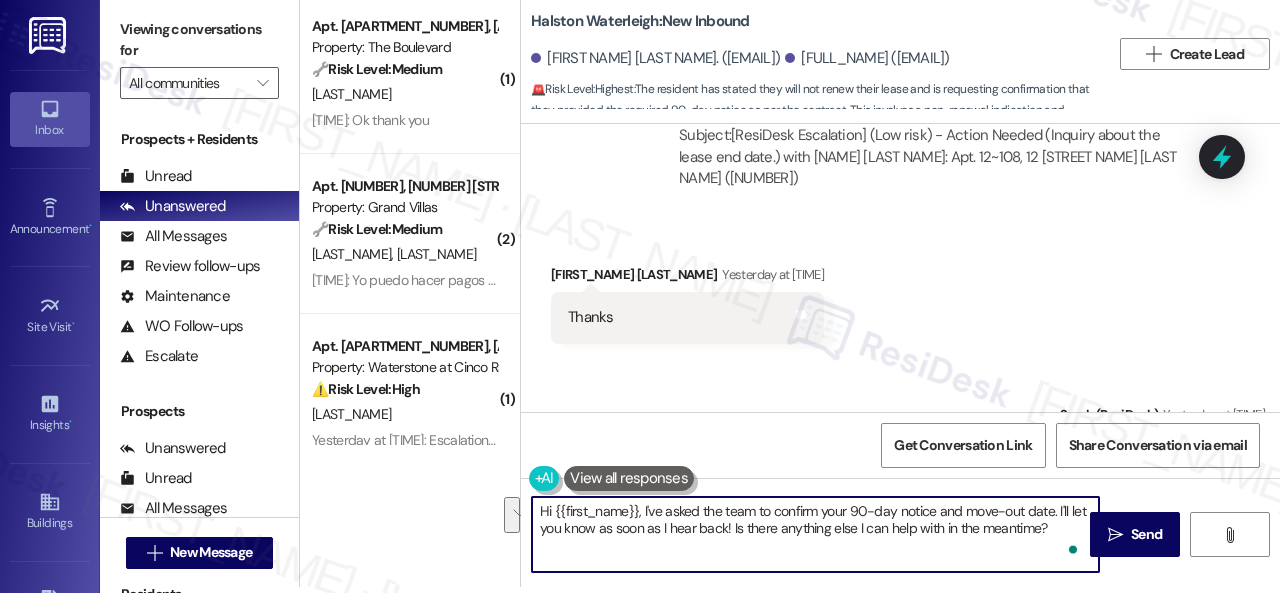 scroll, scrollTop: 40342, scrollLeft: 0, axis: vertical 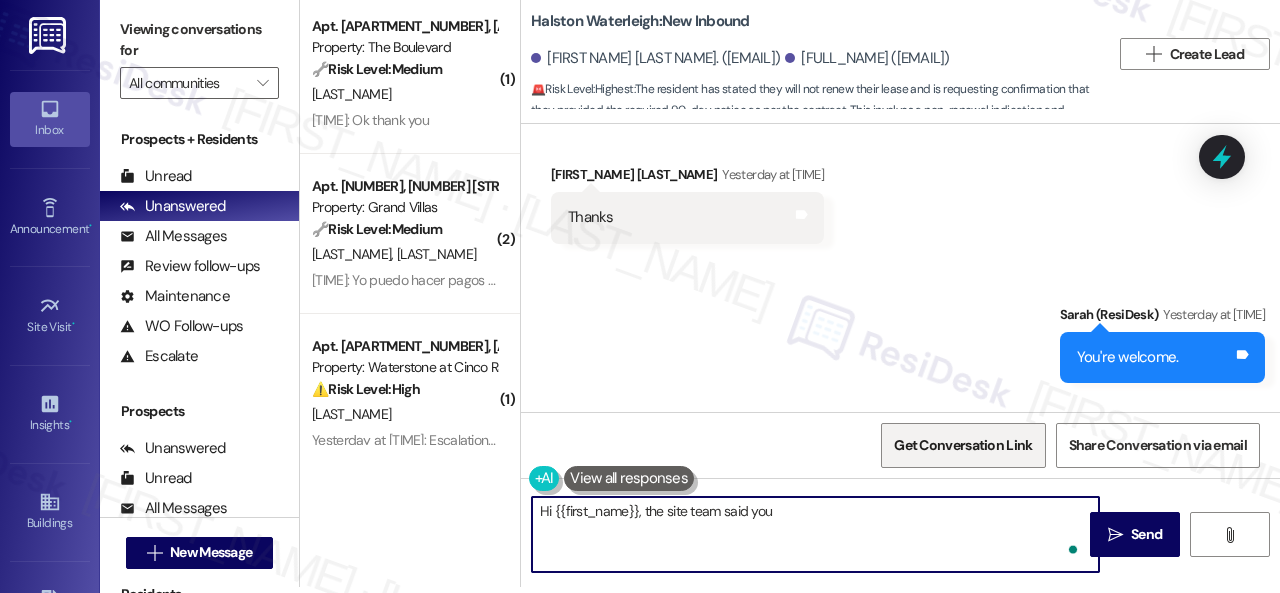 paste on "on notice for move-out on 10/04/2025." 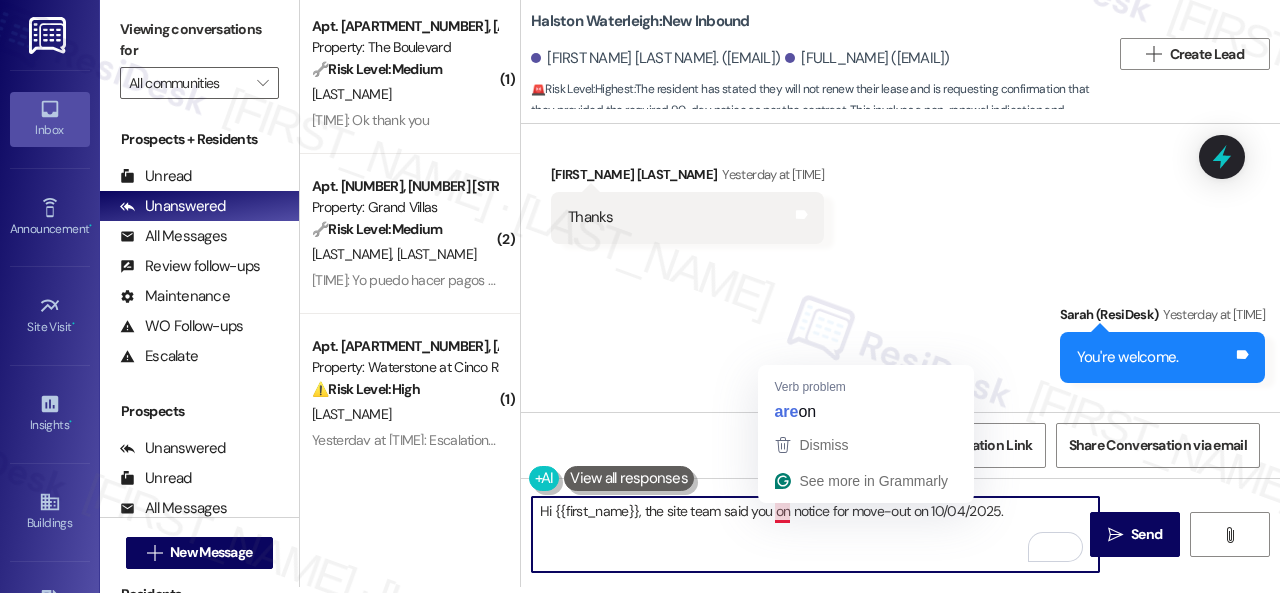 click on "Hi {{first_name}}, the site team said you on notice for move-out on 10/04/2025." at bounding box center [815, 534] 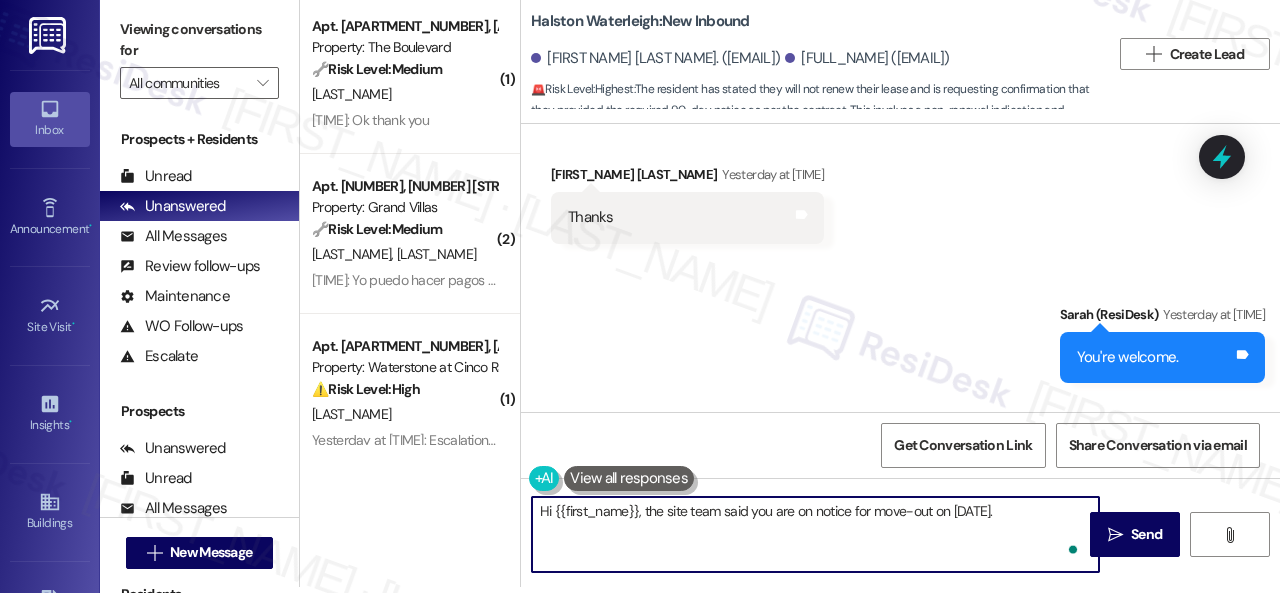 click on "Hi {{first_name}}, the site team said you are on notice for move-out on 10/04/2025." at bounding box center [815, 534] 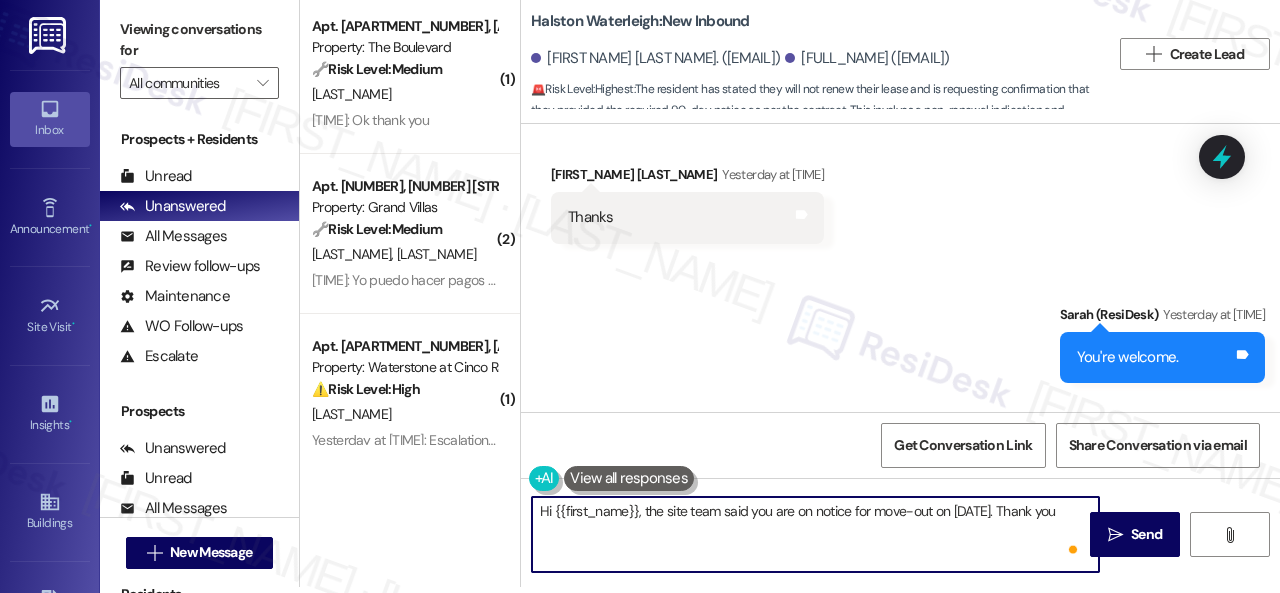 type on "Hi {{first_name}}, the site team said you are on notice for move-out on 10/04/2025. Thank you." 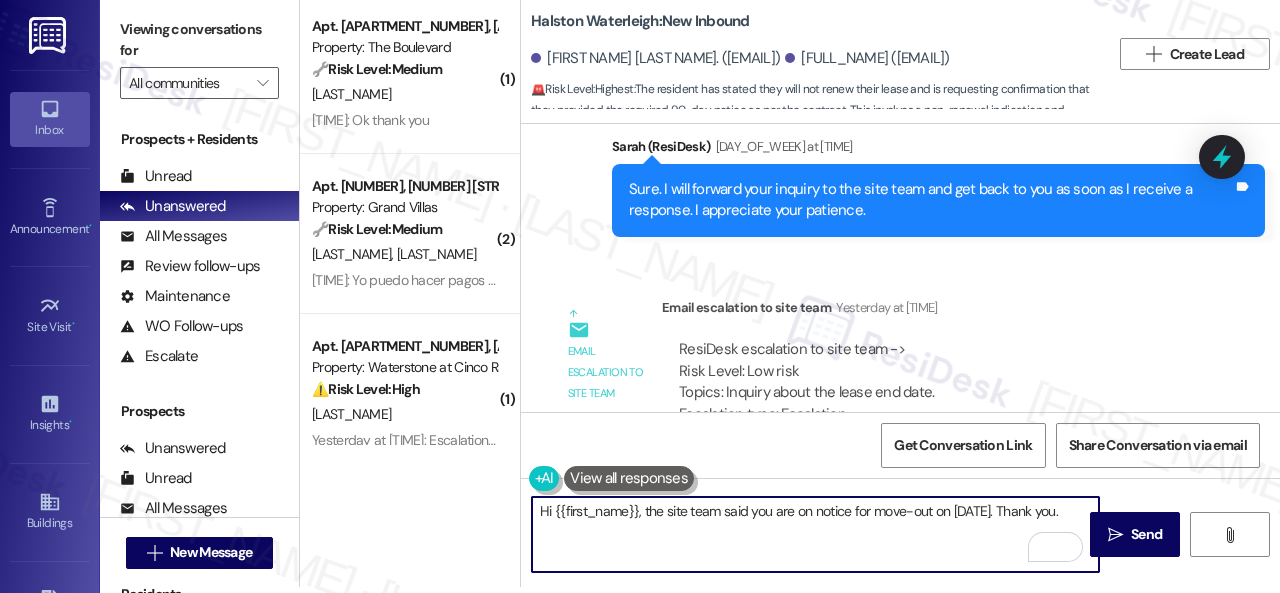 scroll, scrollTop: 40042, scrollLeft: 0, axis: vertical 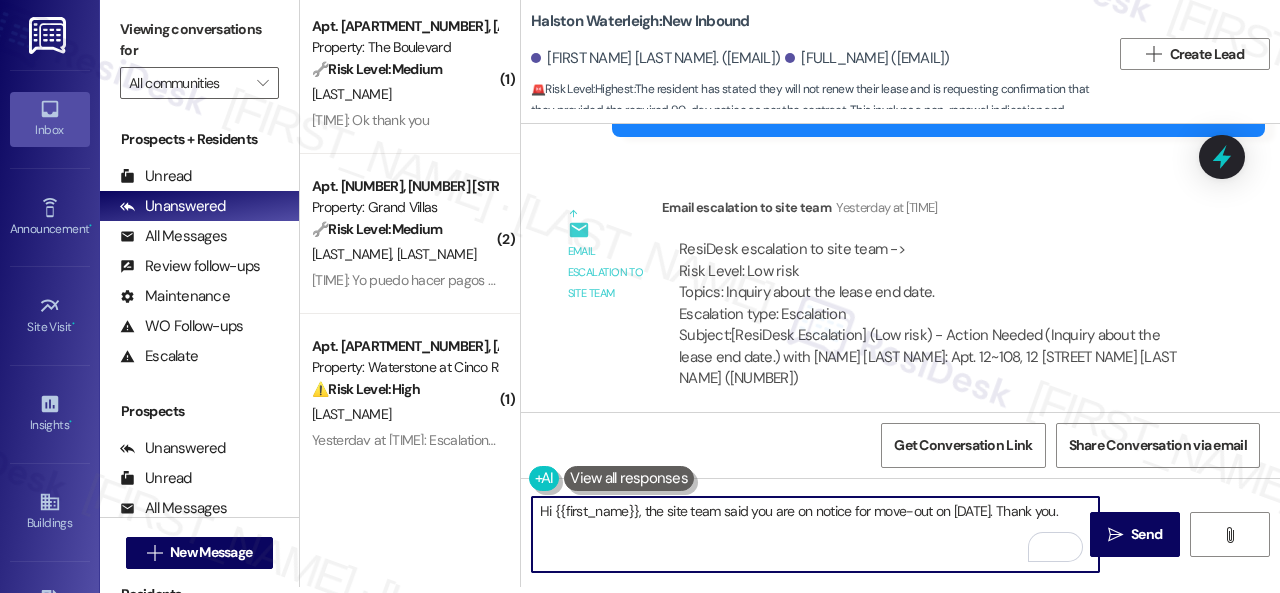 drag, startPoint x: 556, startPoint y: 515, endPoint x: 639, endPoint y: 515, distance: 83 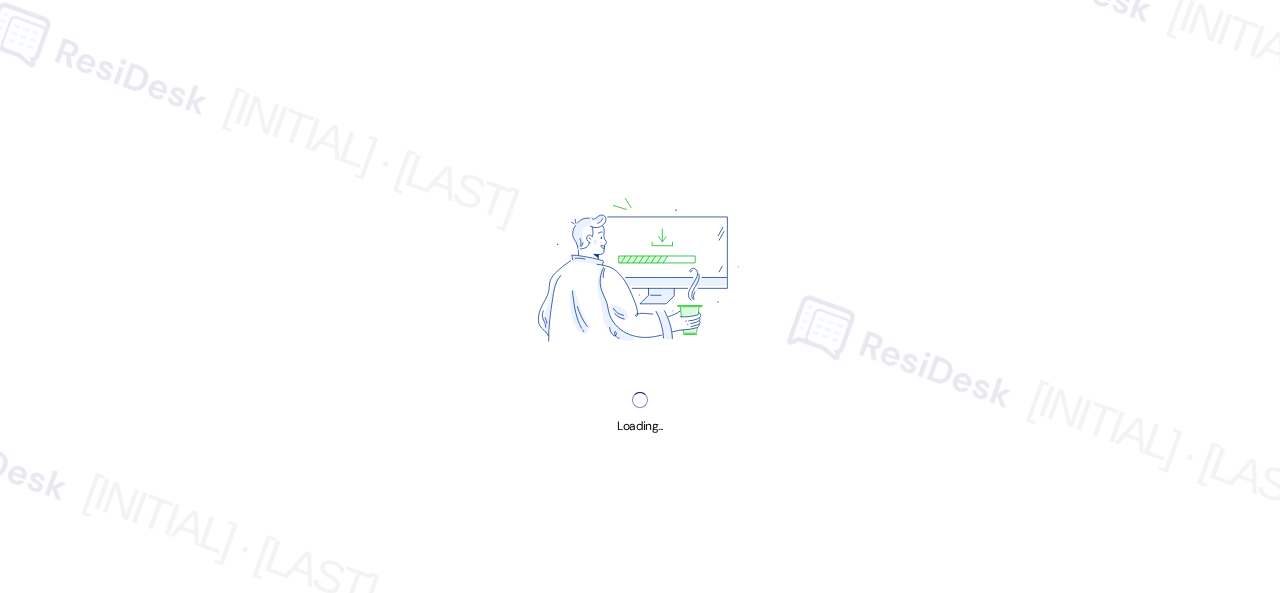 scroll, scrollTop: 0, scrollLeft: 0, axis: both 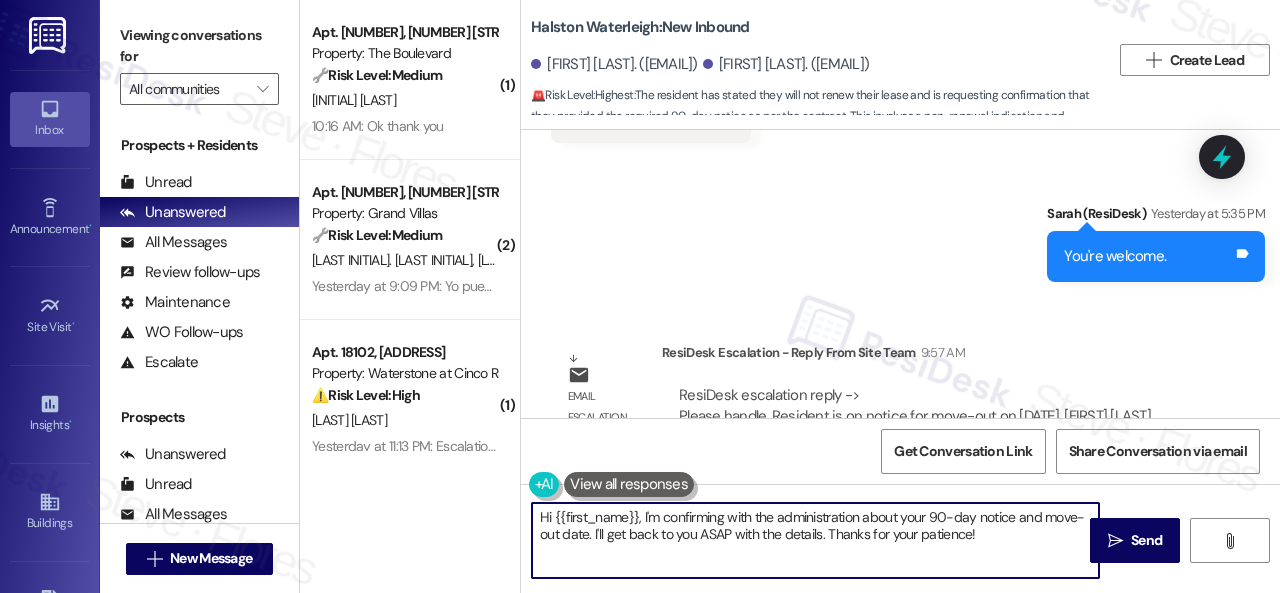 drag, startPoint x: 908, startPoint y: 537, endPoint x: 498, endPoint y: 464, distance: 416.4481 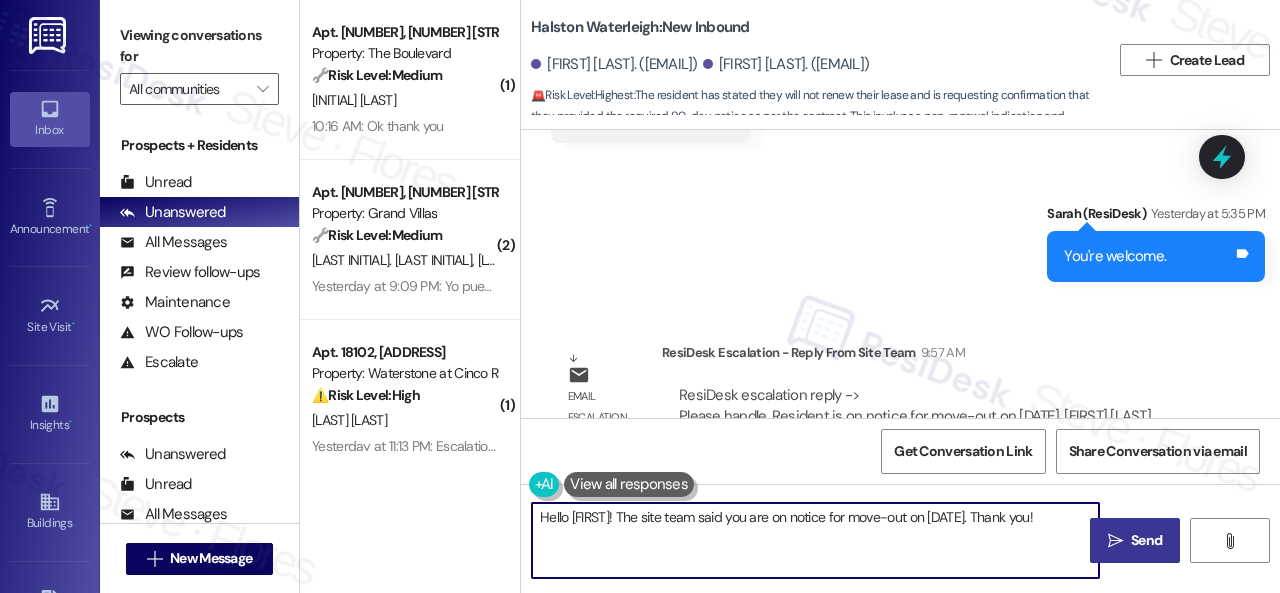 type on "Hello Camila! The site team said you are on notice for move-out on 10/04/2025. Thank you!" 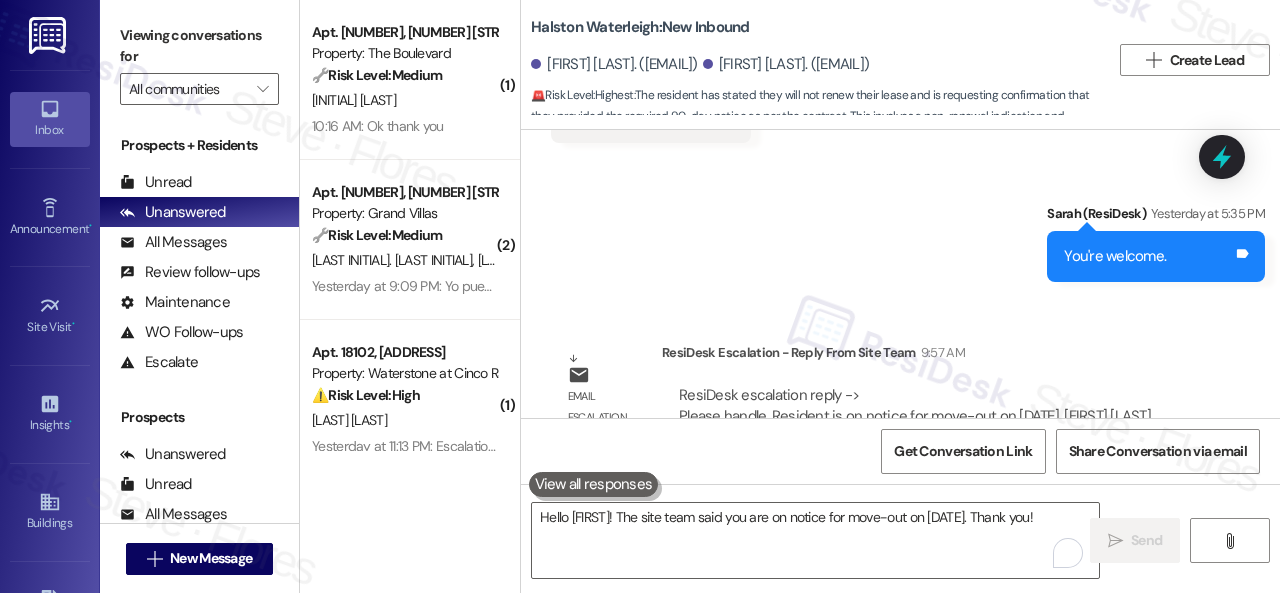 type 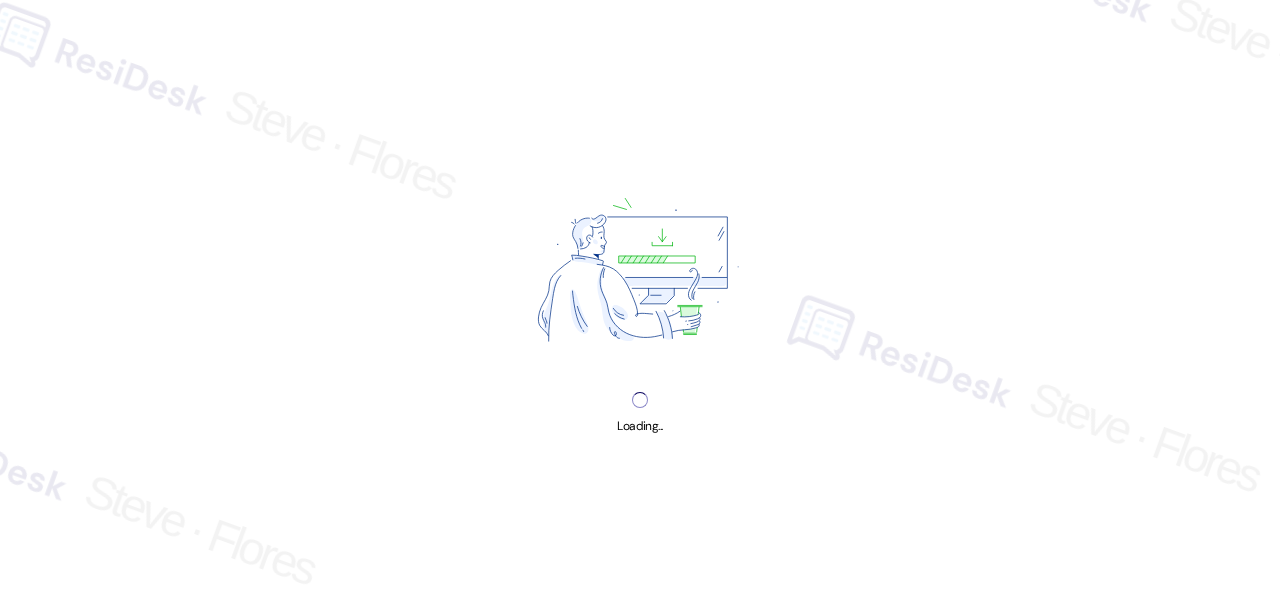 scroll, scrollTop: 0, scrollLeft: 0, axis: both 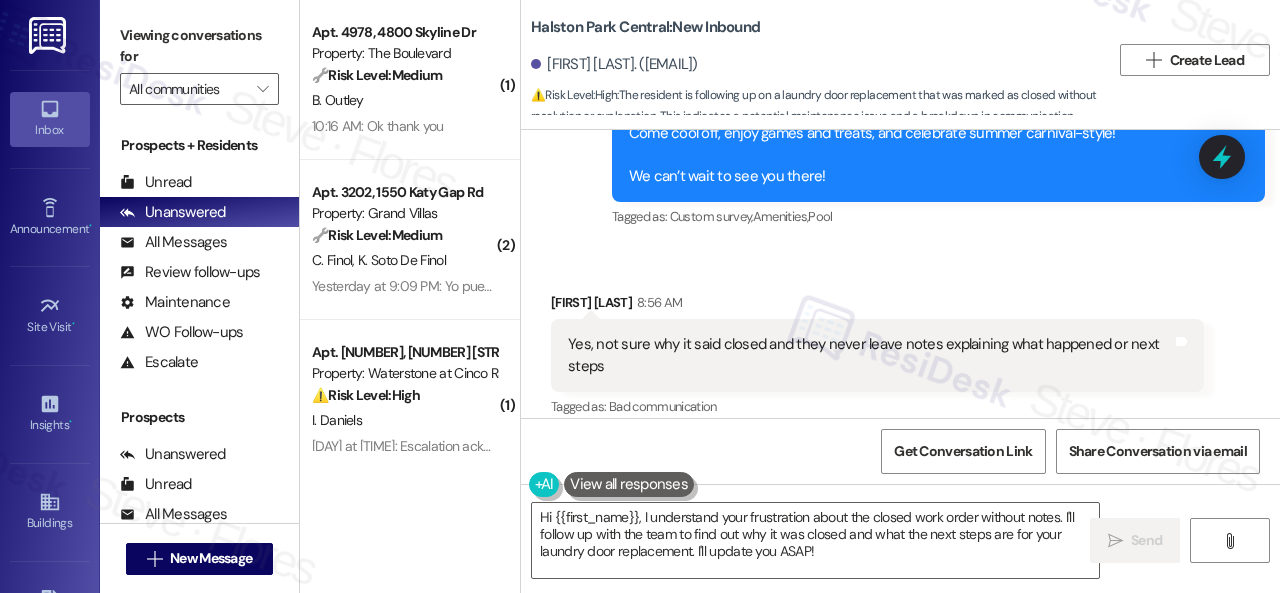 click on "( [NUMBER] ) Apt. [NUMBER], [NUMBER] [STREET] Property: The Boulevard 🔧  Risk Level:  Medium The resident reports a recurring issue with their dishwasher (smelling bad and gunk in the tube). While unpleasant, this does not pose an immediate threat to health or safety. A new work order has been created, and the resident acknowledged the update. This is a non-urgent maintenance issue. B. [LAST] [TIME]: Ok thank you [TIME]: Ok thank you ( [NUMBER] ) Apt. [NUMBER], [NUMBER] [STREET] Property: Grand Villas 🔧  Risk Level:  Medium The resident is inquiring about making cash payments at the office. This is a routine payment inquiry and does not indicate any urgency or financial distress. C. [LAST] K. [LAST] De [LAST] [TIME]: Yo puedo hacer pagos en cash en la oficina?  [TIME]: Yo puedo hacer pagos en cash en la oficina?  ( [NUMBER] ) Apt. [NUMBER], [NUMBER] [STREET] Property: Waterstone at Cinco Ranch ⚠️  Risk Level:  High I. [LAST] ( [NUMBER] ) Apt. [NUMBER]~[NUMBER], [NUMBER] [STREET] Property: Sovereign at Overland Park 🌟 ( [NUMBER]" at bounding box center (790, 296) 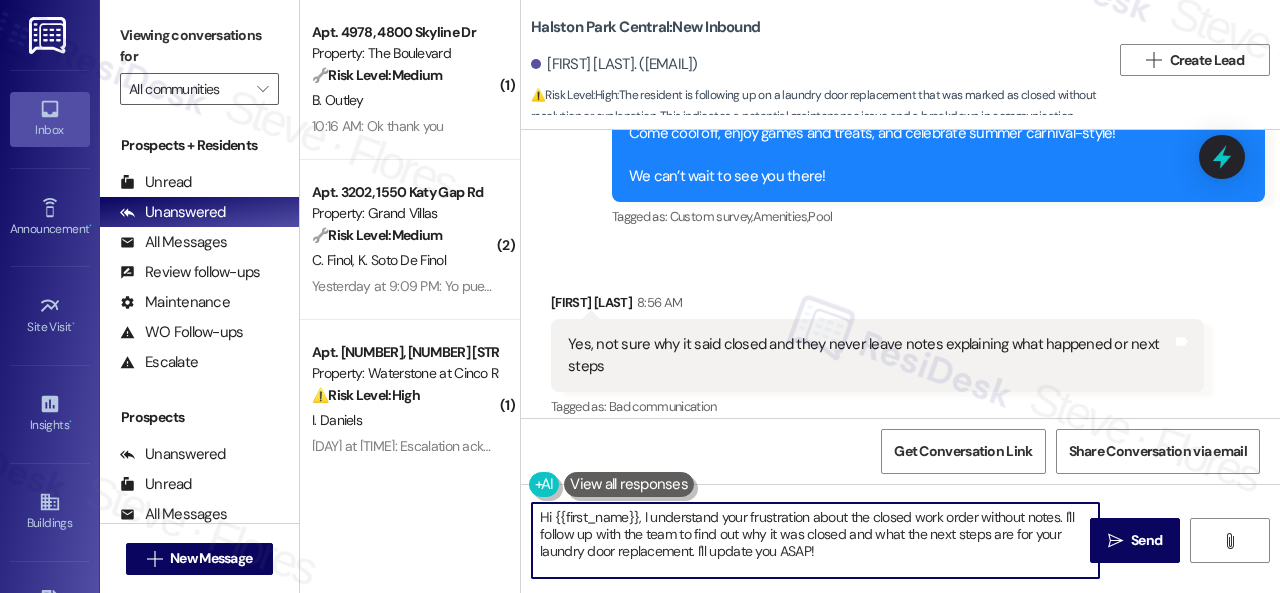 paste on "ey, I heard back from the team.
They said that the door has been adjusted and is now functioning properly. As a full replacement is no longer necessary, no further action will be taken at this time.
Let me know if you need anything else. Thank you!" 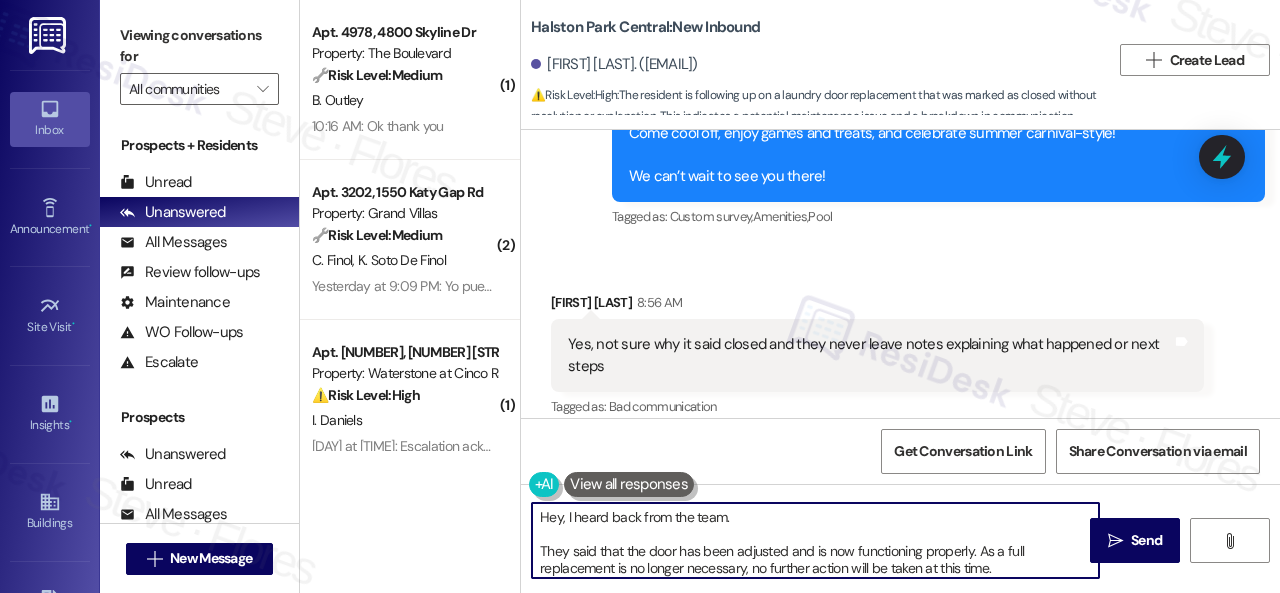 scroll, scrollTop: 50, scrollLeft: 0, axis: vertical 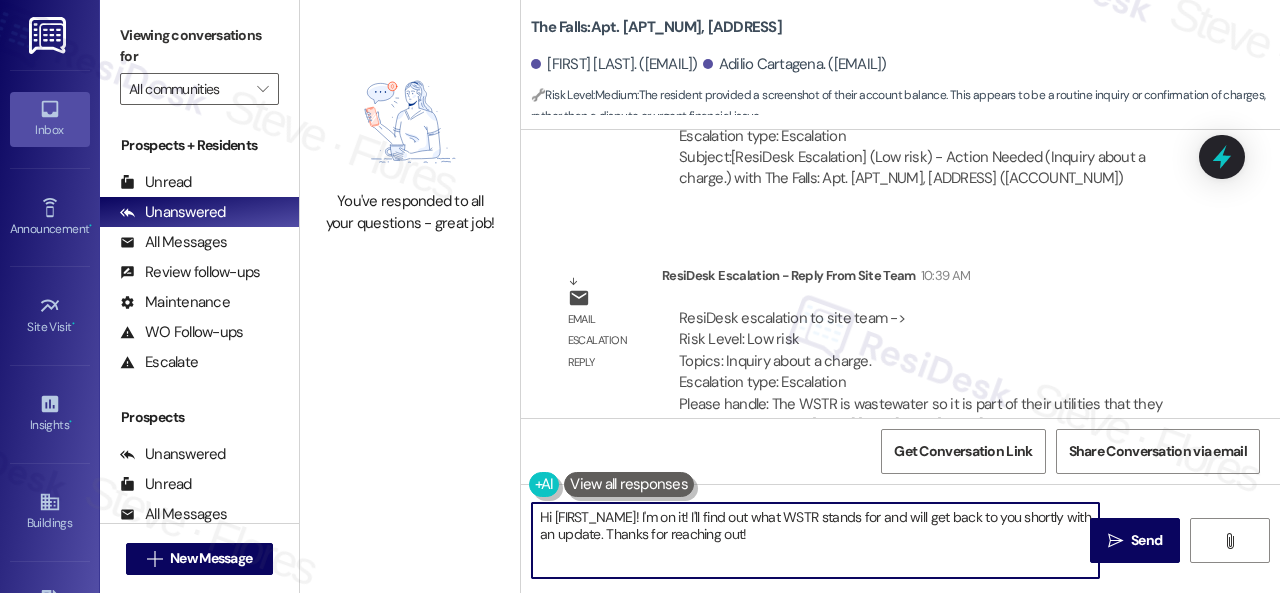 drag, startPoint x: 798, startPoint y: 536, endPoint x: 356, endPoint y: 401, distance: 462.1569 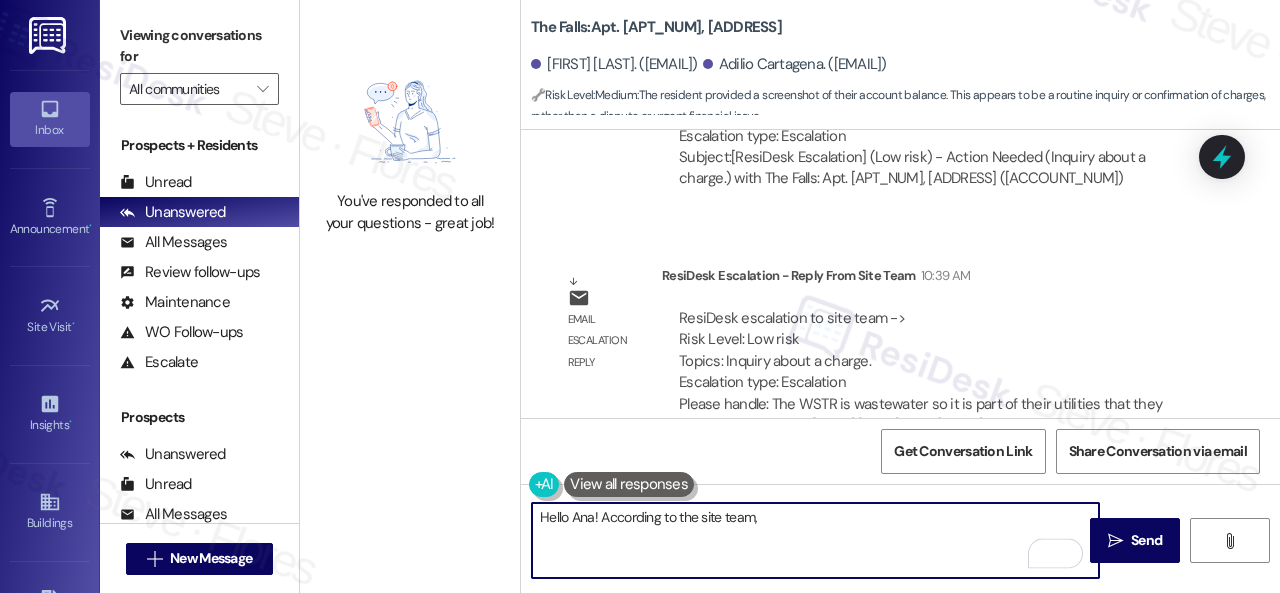 paste on "the WSTR is wastewater so it is part of their utilities that they pay monthly." 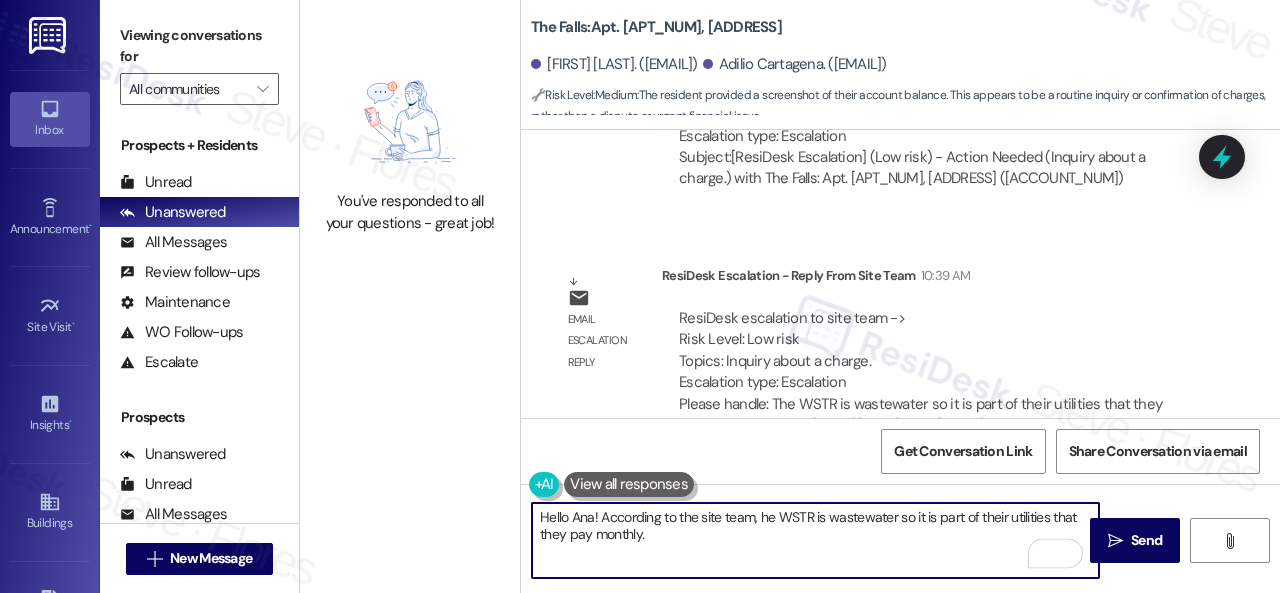 drag, startPoint x: 763, startPoint y: 511, endPoint x: 774, endPoint y: 513, distance: 11.18034 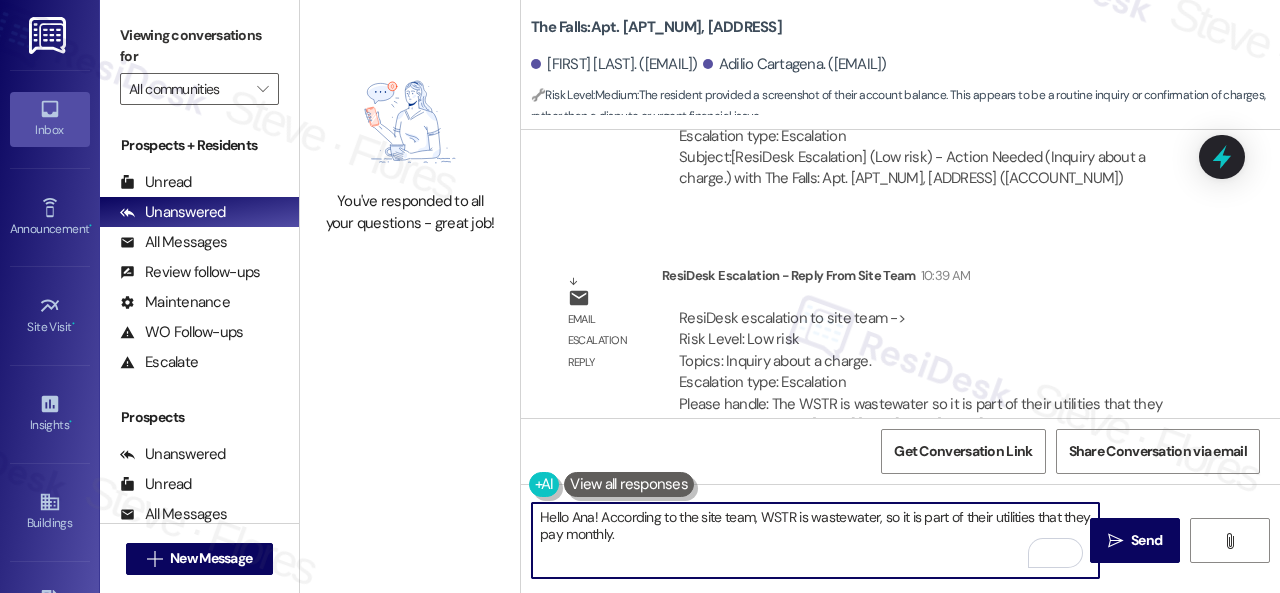 drag, startPoint x: 892, startPoint y: 519, endPoint x: 880, endPoint y: 521, distance: 12.165525 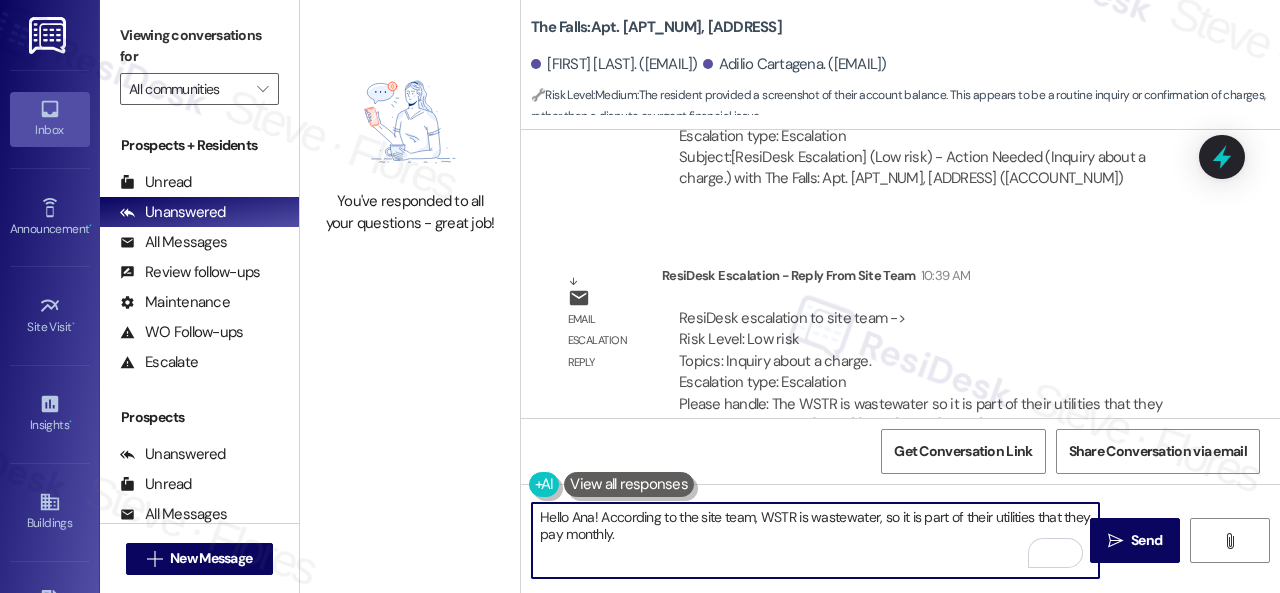 click on "Hello Ana! According to the site team, WSTR is wastewater, so it is part of their utilities that they pay monthly." at bounding box center (815, 540) 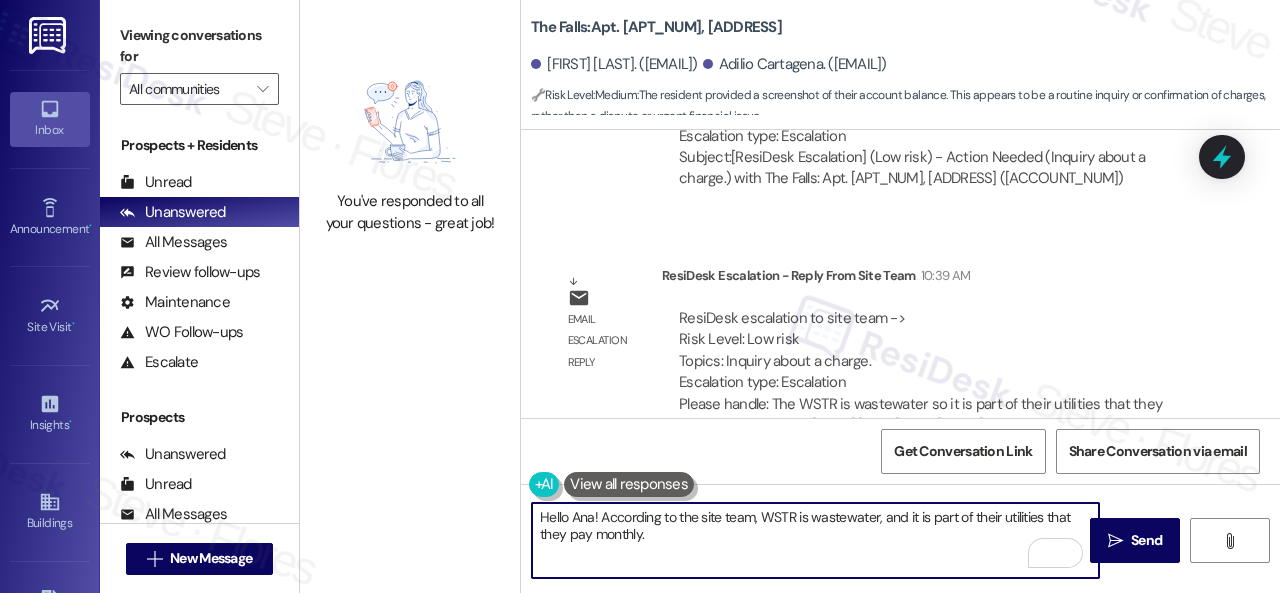 click on "Hello Ana! According to the site team, WSTR is wastewater, and it is part of their utilities that they pay monthly." at bounding box center (815, 540) 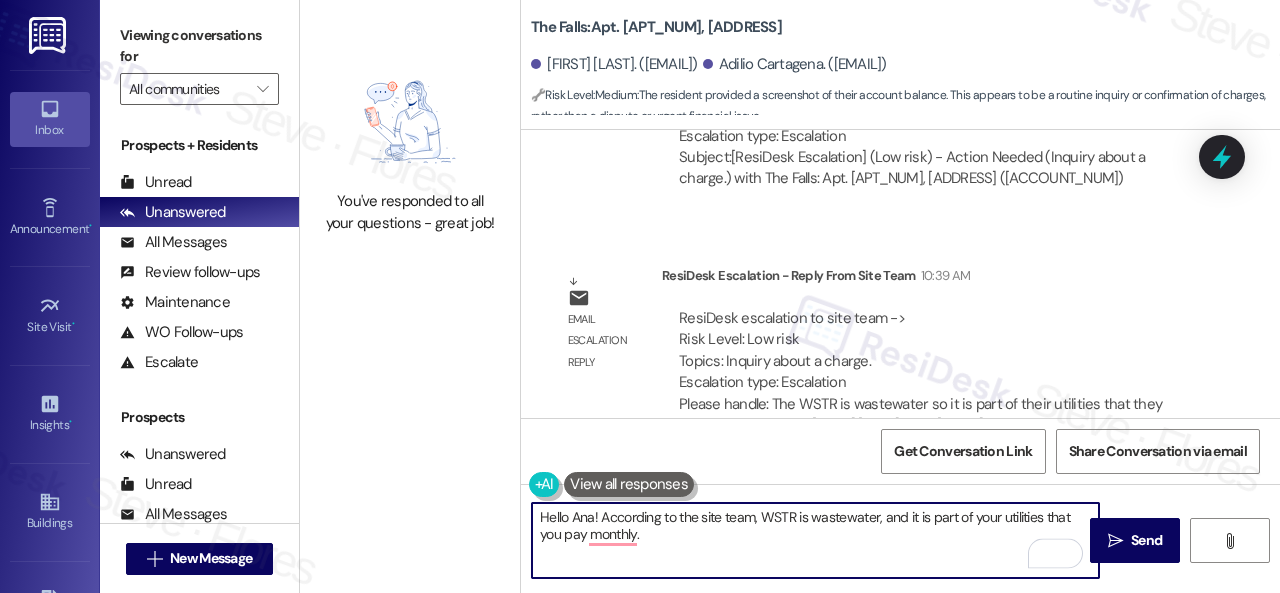 click on "Hello Ana! According to the site team, WSTR is wastewater, and it is part of your utilities that you pay monthly." at bounding box center (815, 540) 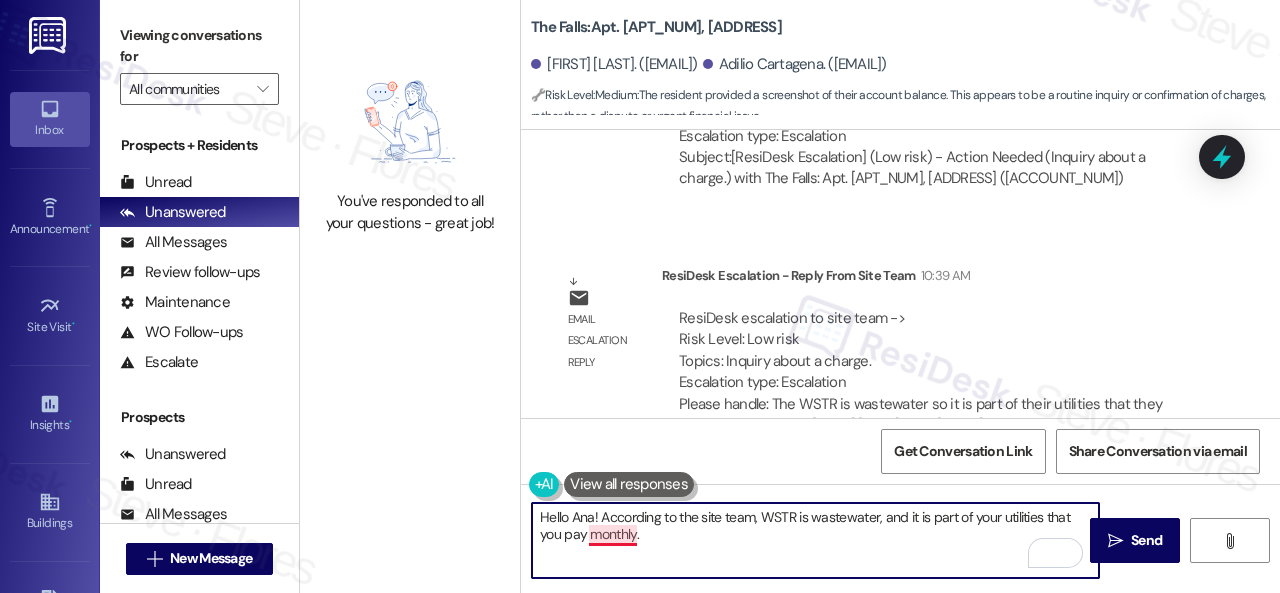 click on "Hello Ana! According to the site team, WSTR is wastewater, and it is part of your utilities that you pay monthly." at bounding box center [815, 540] 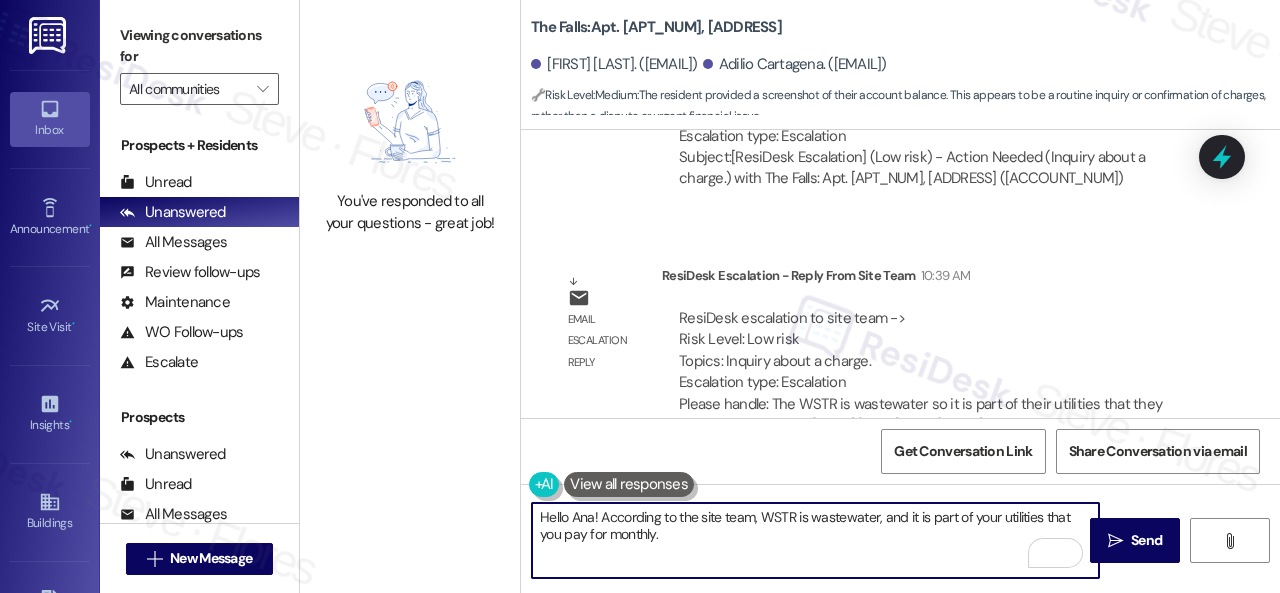 click on "Hello Ana! According to the site team, WSTR is wastewater, and it is part of your utilities that you pay for monthly." at bounding box center (815, 540) 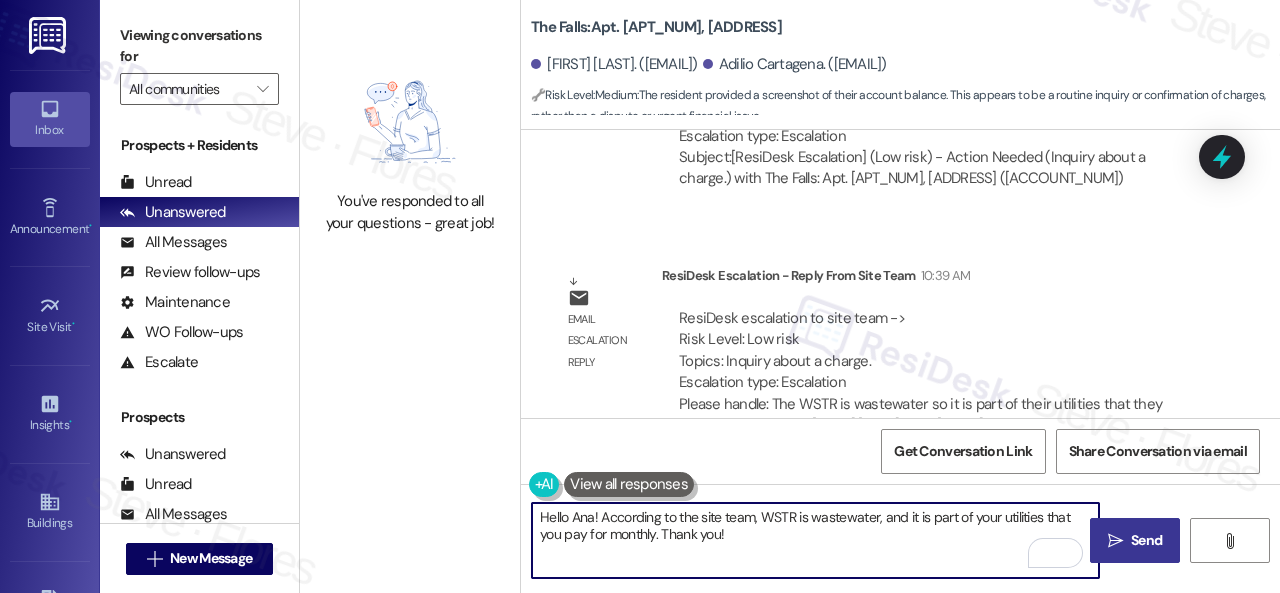 type on "Hello Ana! According to the site team, WSTR is wastewater, and it is part of your utilities that you pay for monthly. Thank you!" 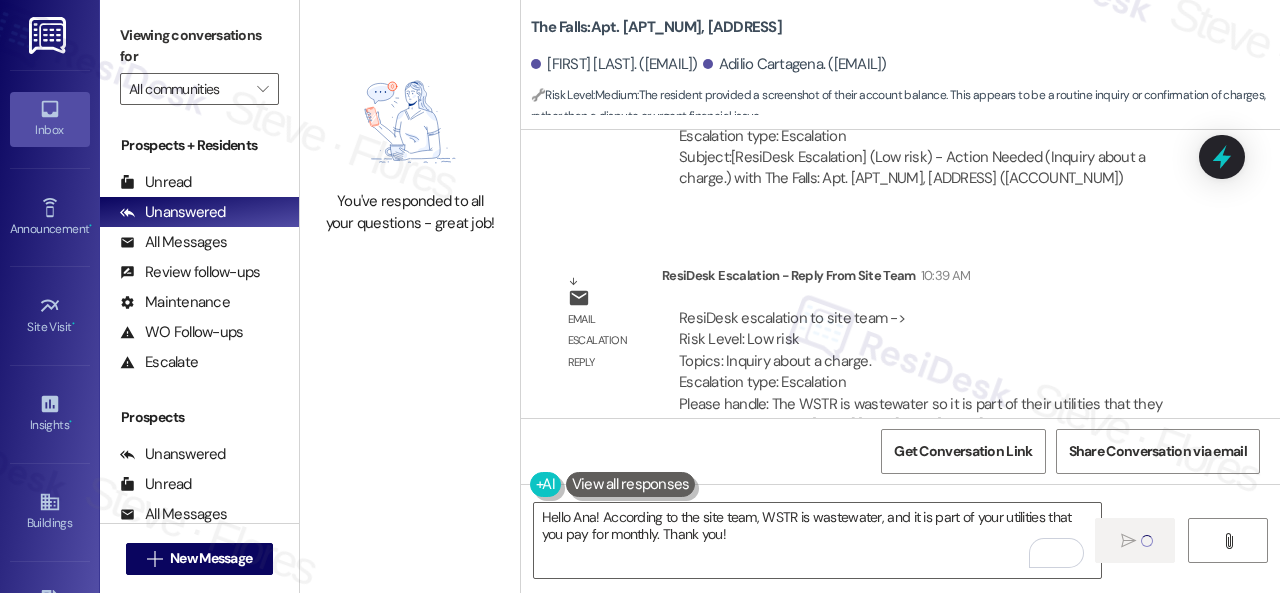 type 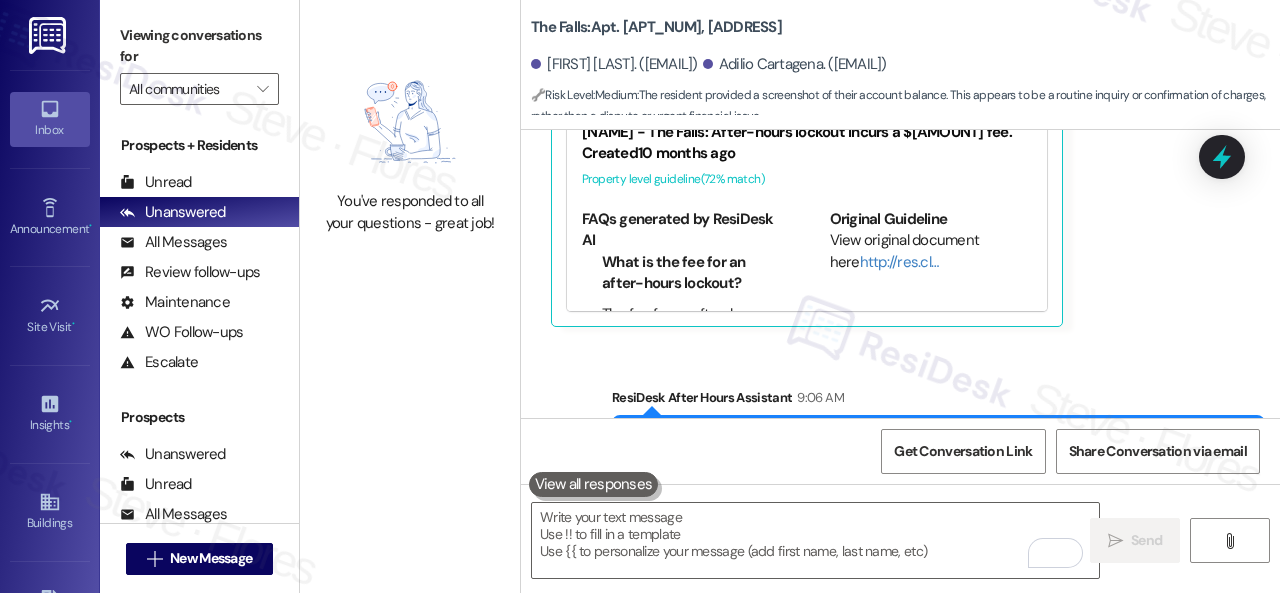 scroll, scrollTop: 6623, scrollLeft: 0, axis: vertical 